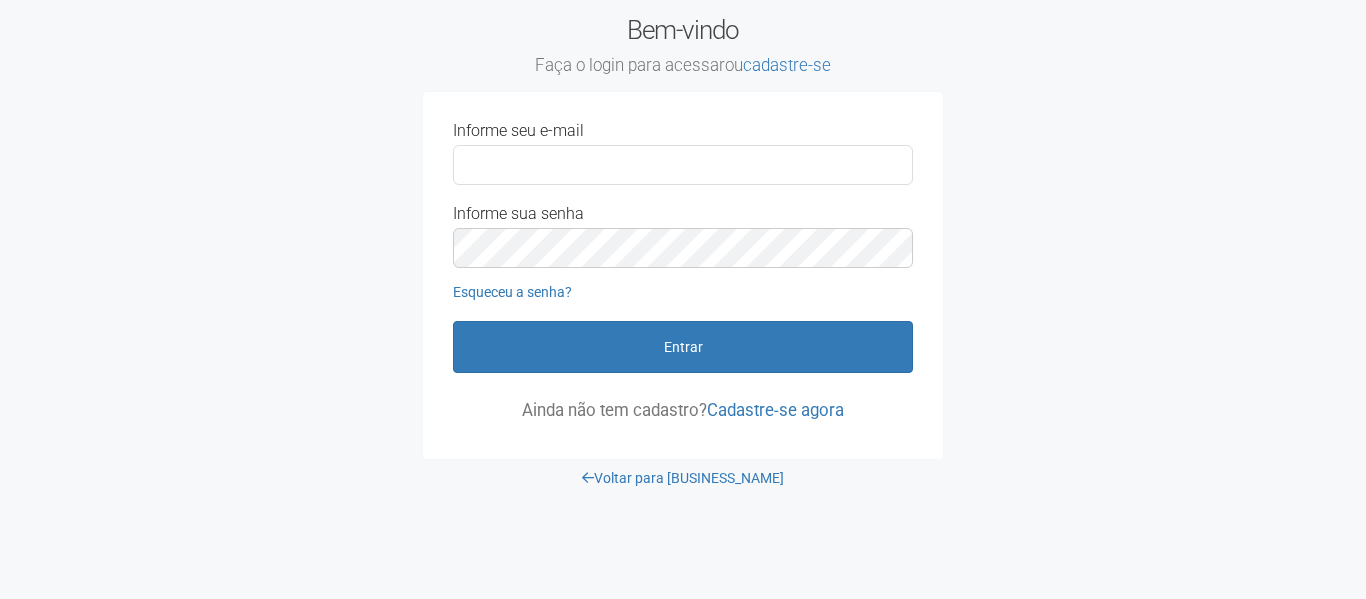 scroll, scrollTop: 0, scrollLeft: 0, axis: both 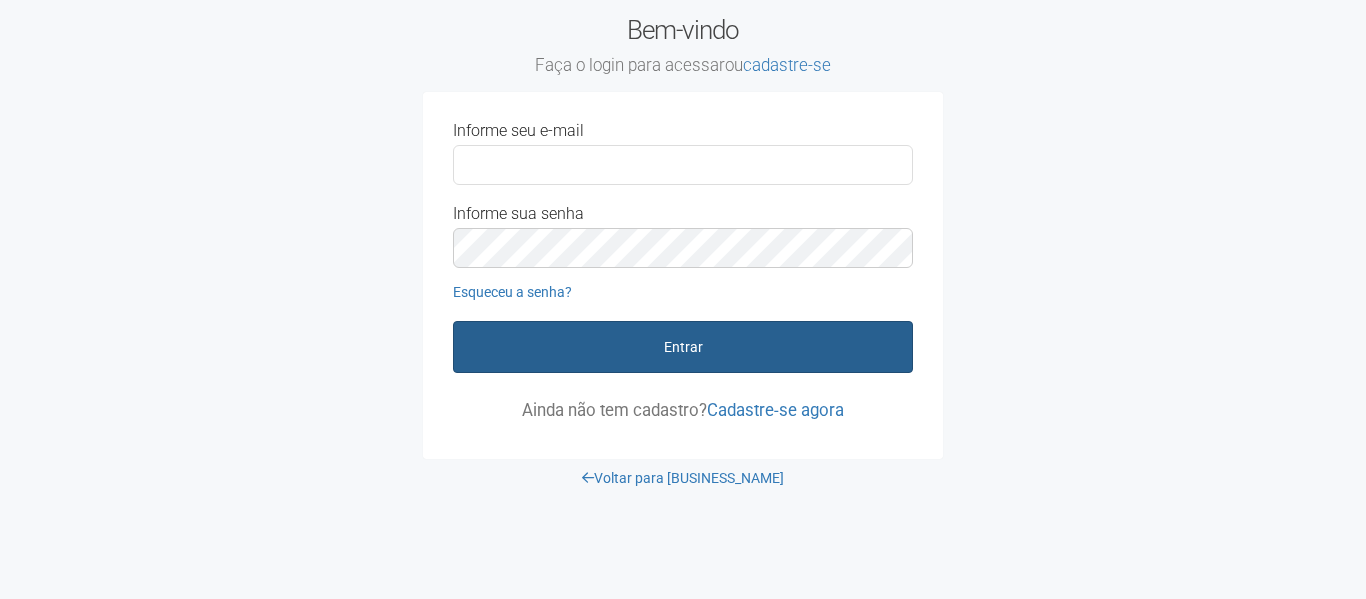 type on "**********" 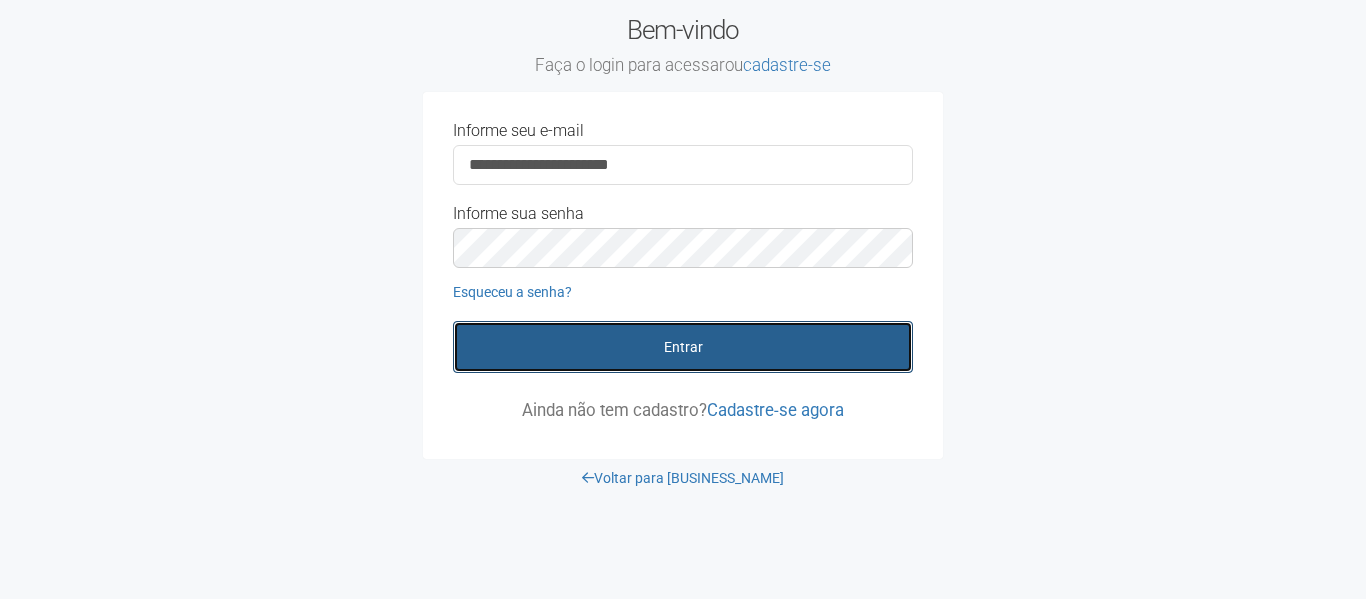 click on "Entrar" at bounding box center (683, 347) 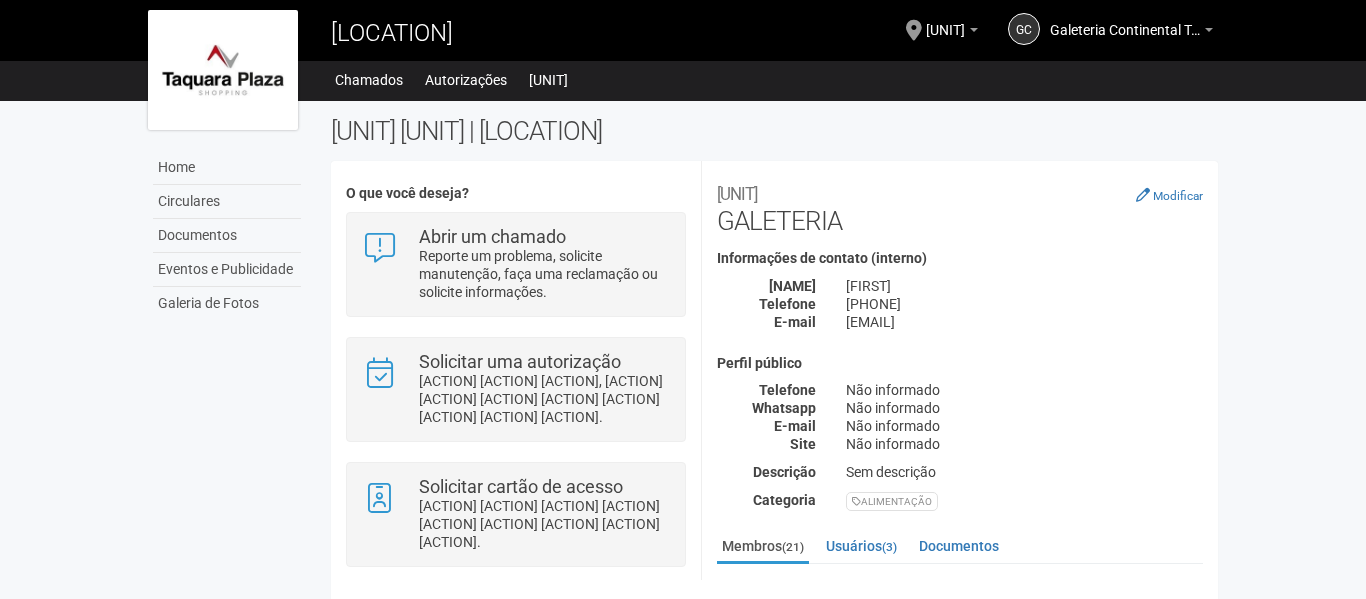 scroll, scrollTop: 0, scrollLeft: 0, axis: both 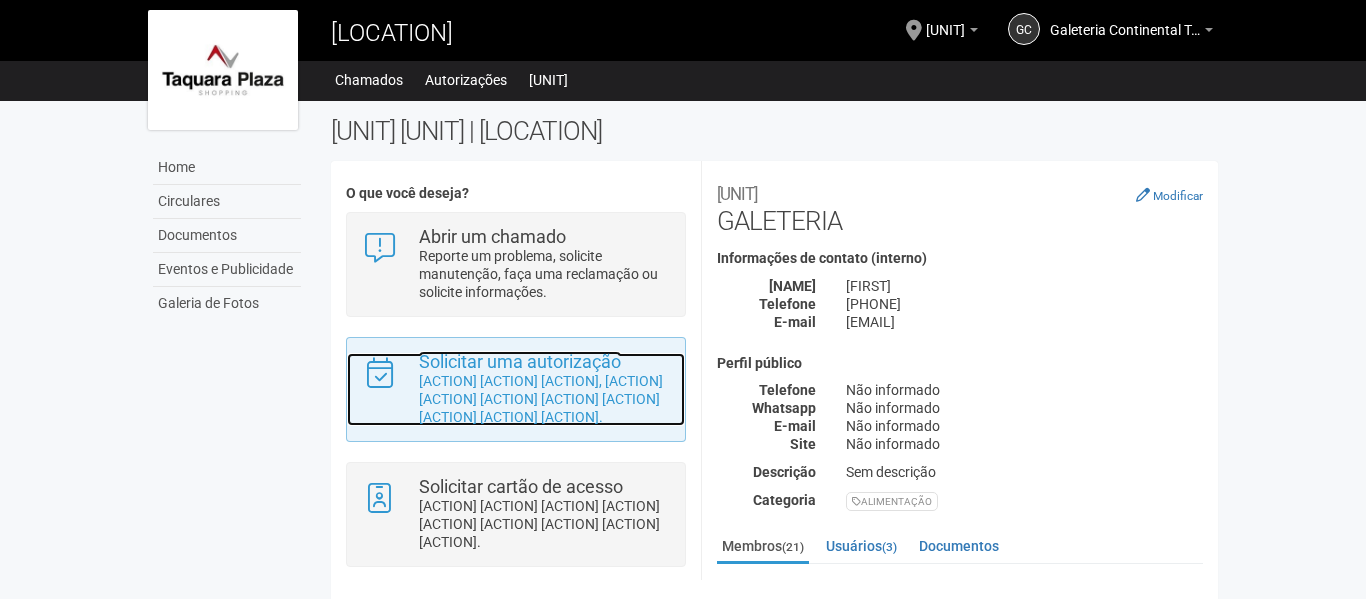 click on "[ACTION] [ACTION] [ACTION], [ACTION] [ACTION] [ACTION] [ACTION] [ACTION] [ACTION] [ACTION] [ACTION]." at bounding box center (544, 399) 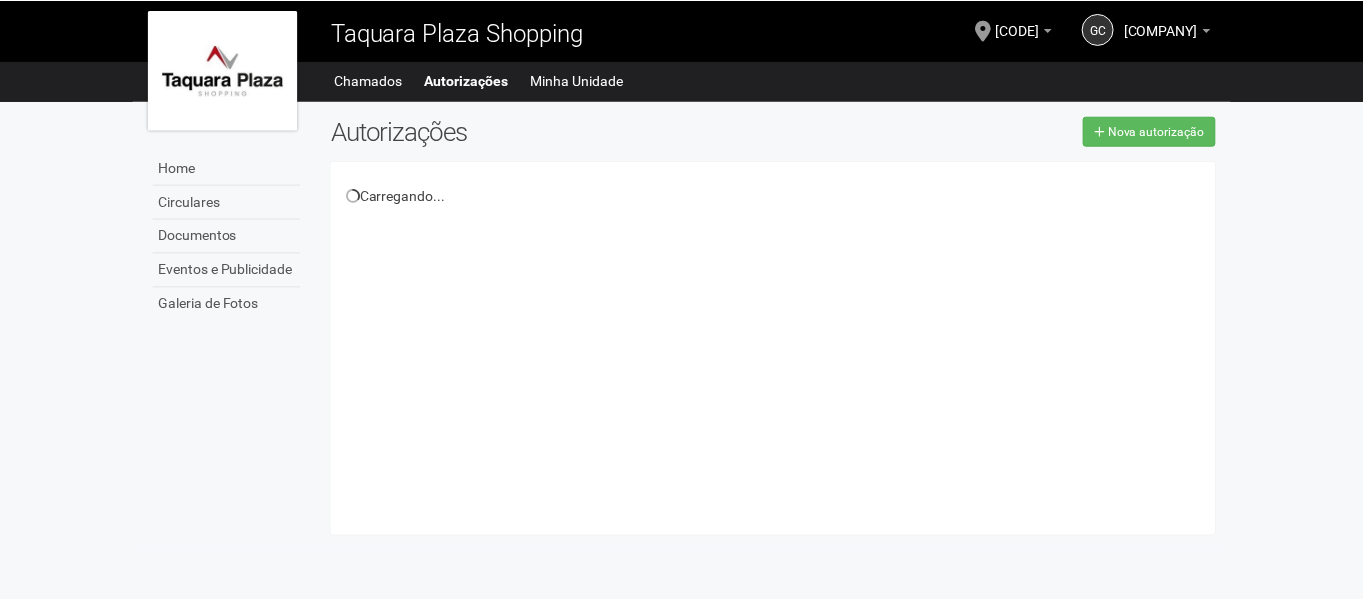 scroll, scrollTop: 0, scrollLeft: 0, axis: both 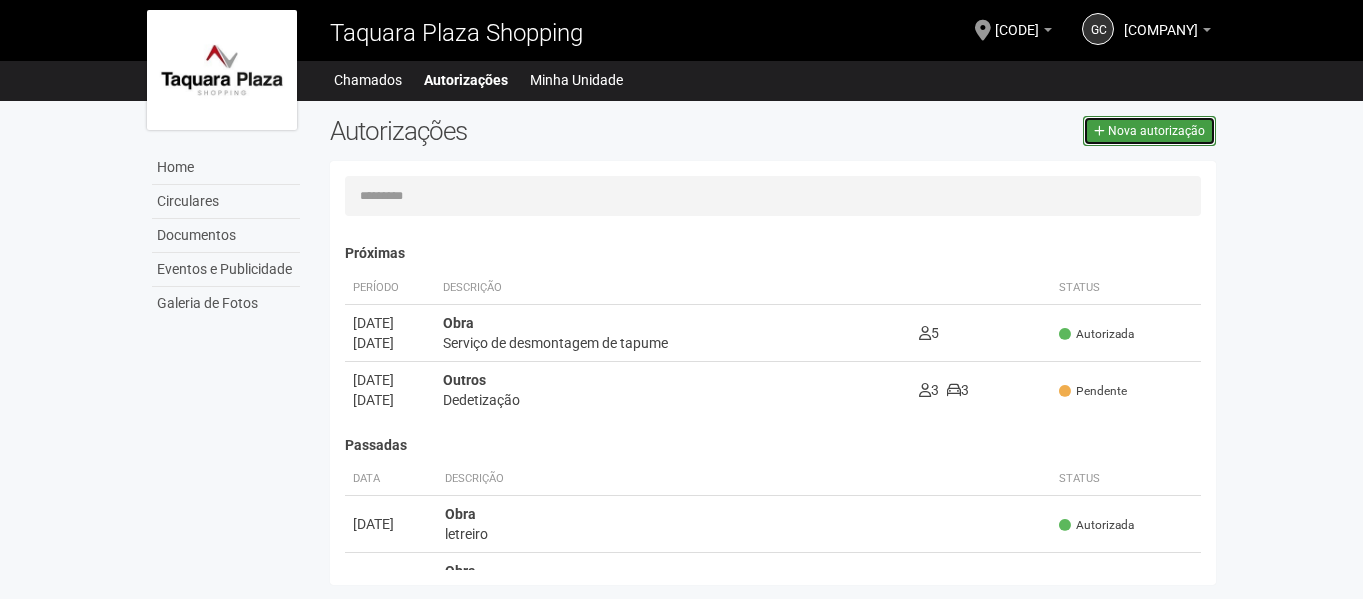 click on "Nova autorização" at bounding box center [1156, 131] 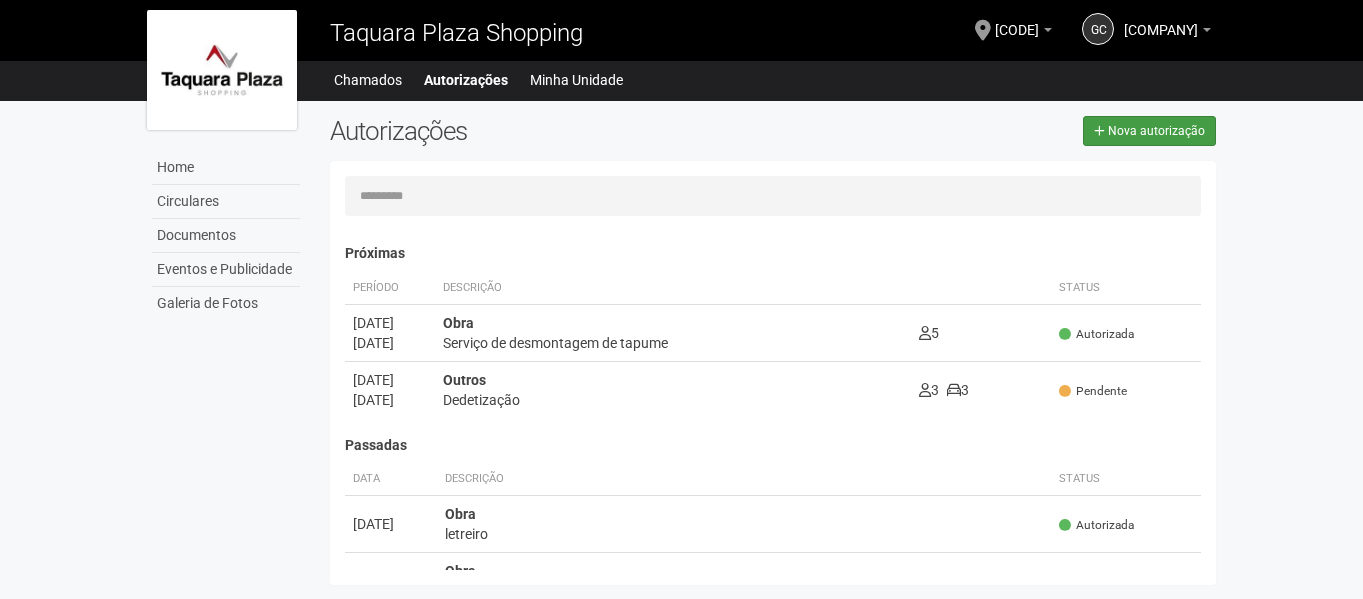 scroll, scrollTop: 31, scrollLeft: 0, axis: vertical 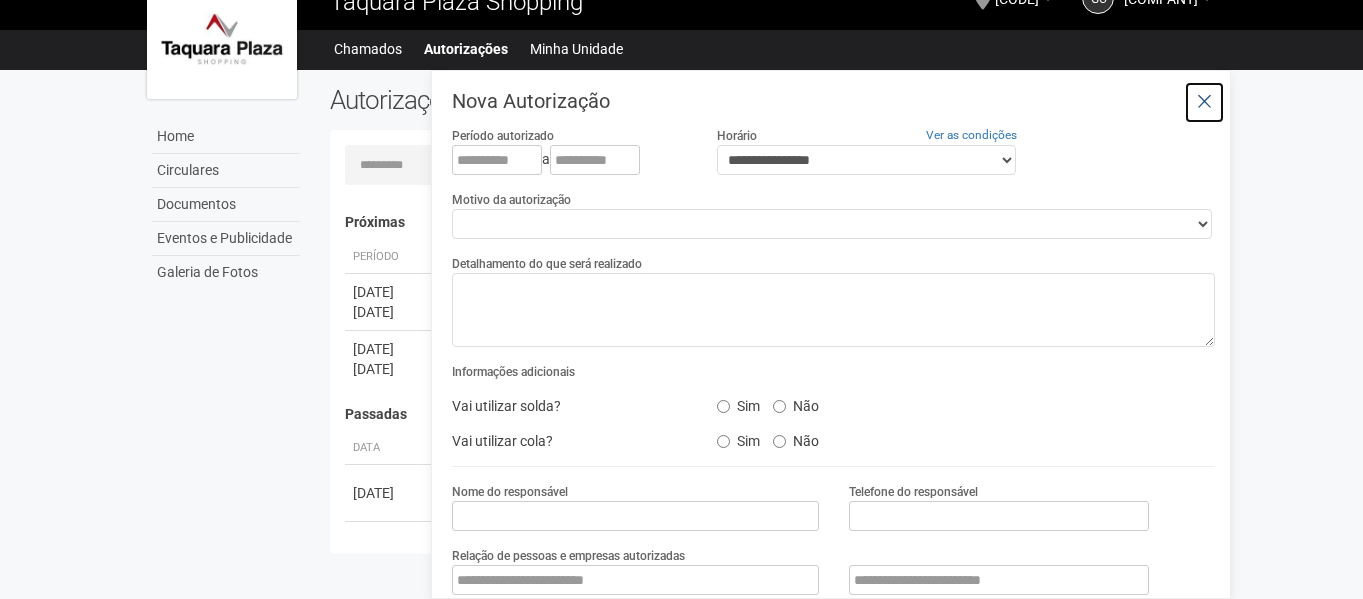 click at bounding box center (1204, 102) 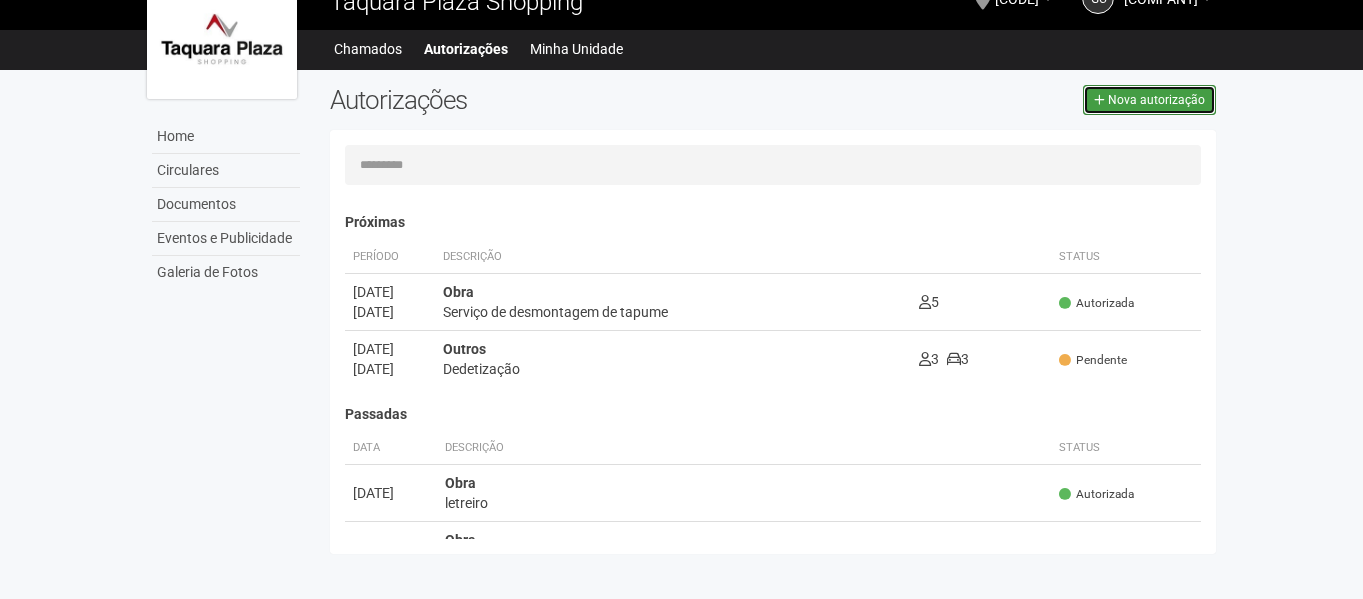click on "Nova autorização" at bounding box center [1156, 100] 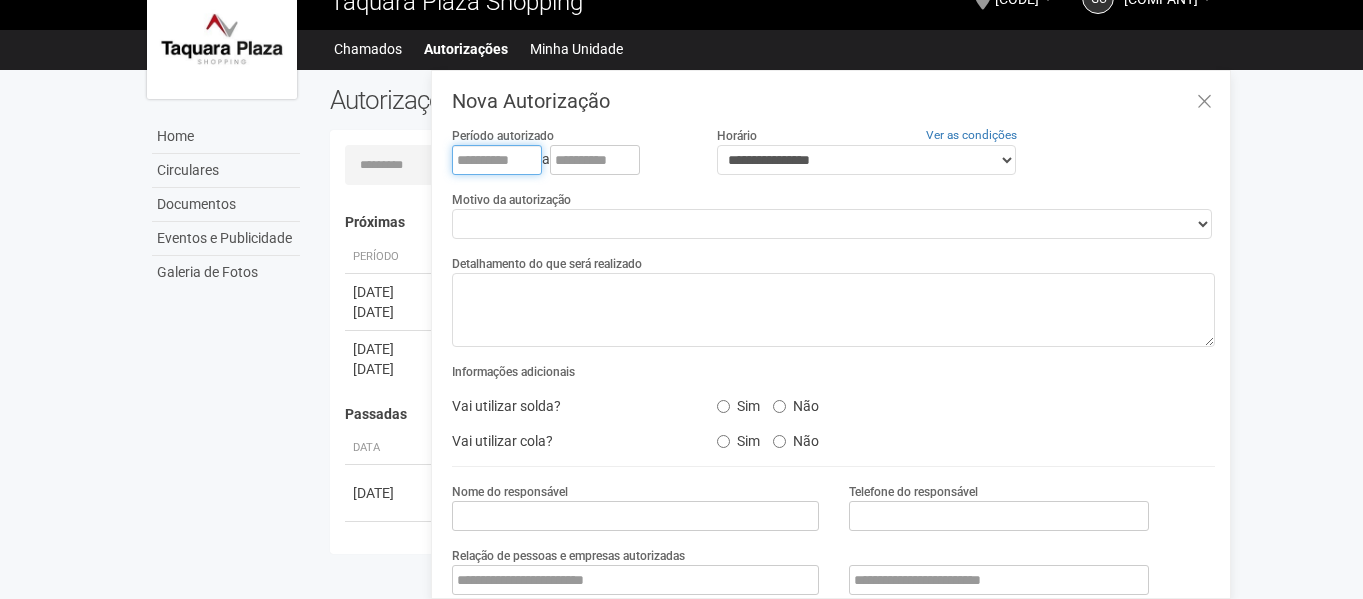 click at bounding box center (497, 160) 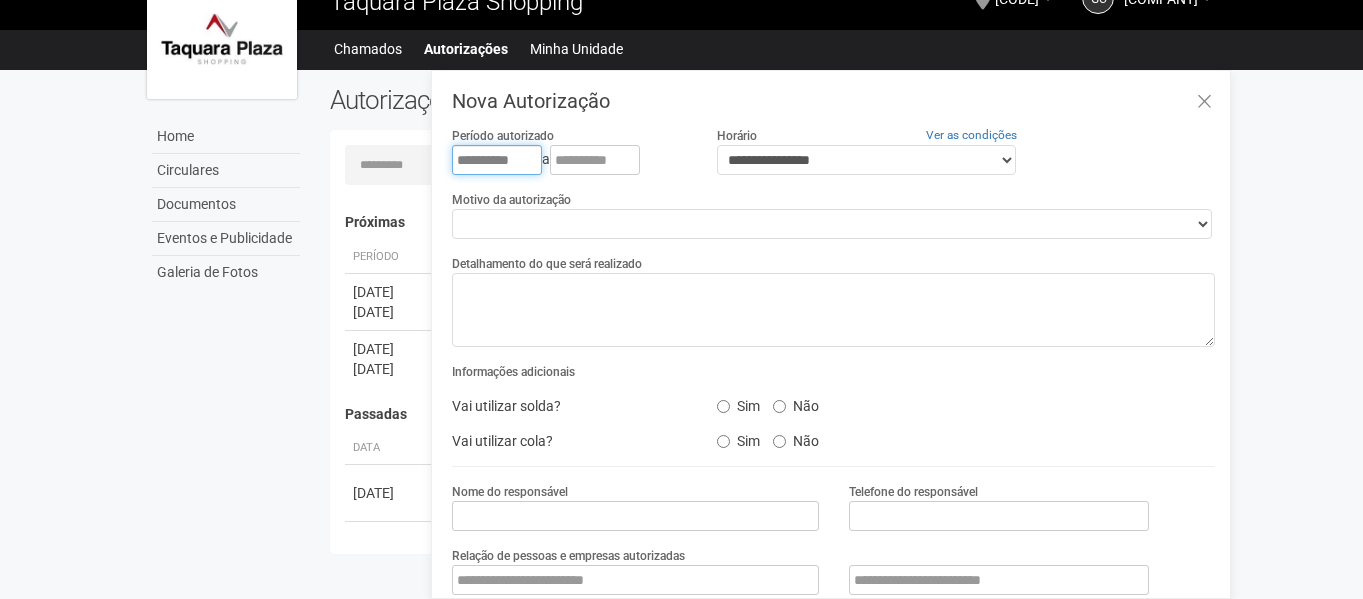 type on "**********" 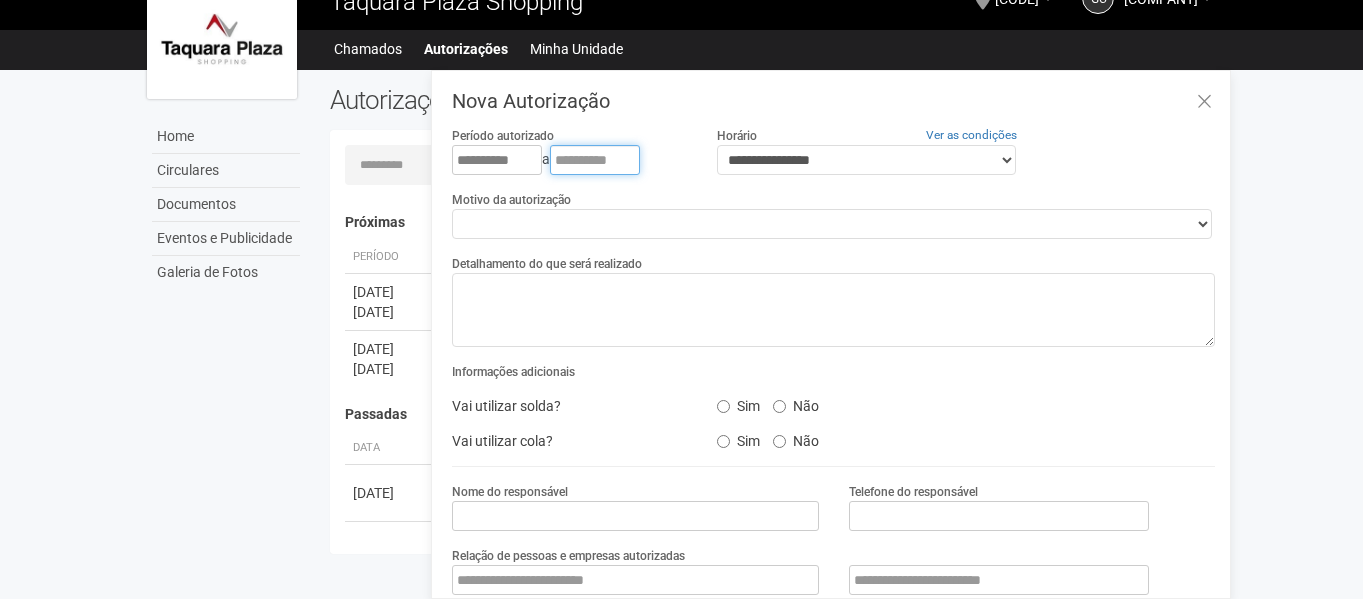 click at bounding box center [595, 160] 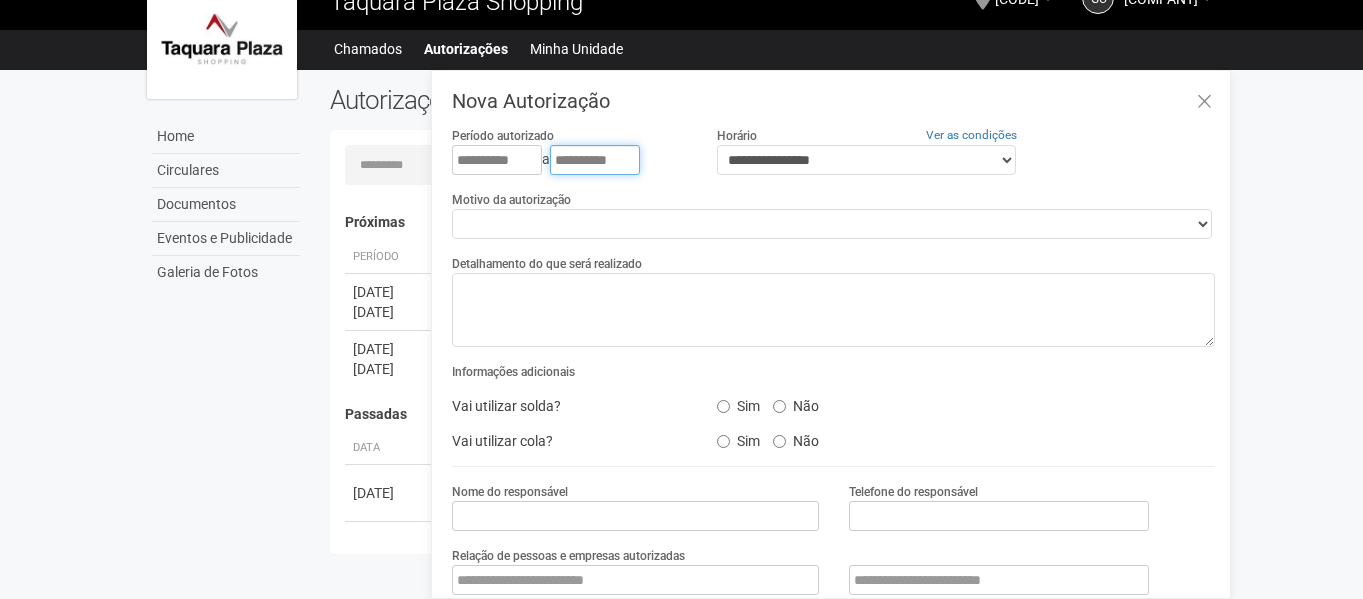 type on "**********" 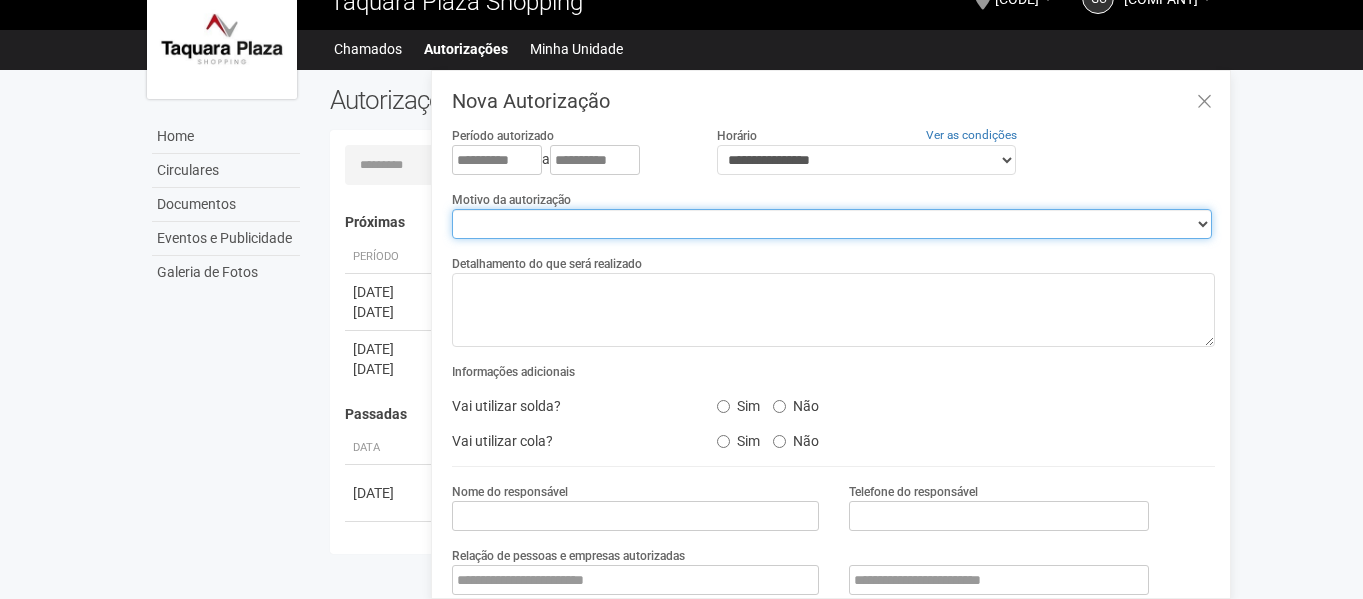 click on "**********" at bounding box center [832, 224] 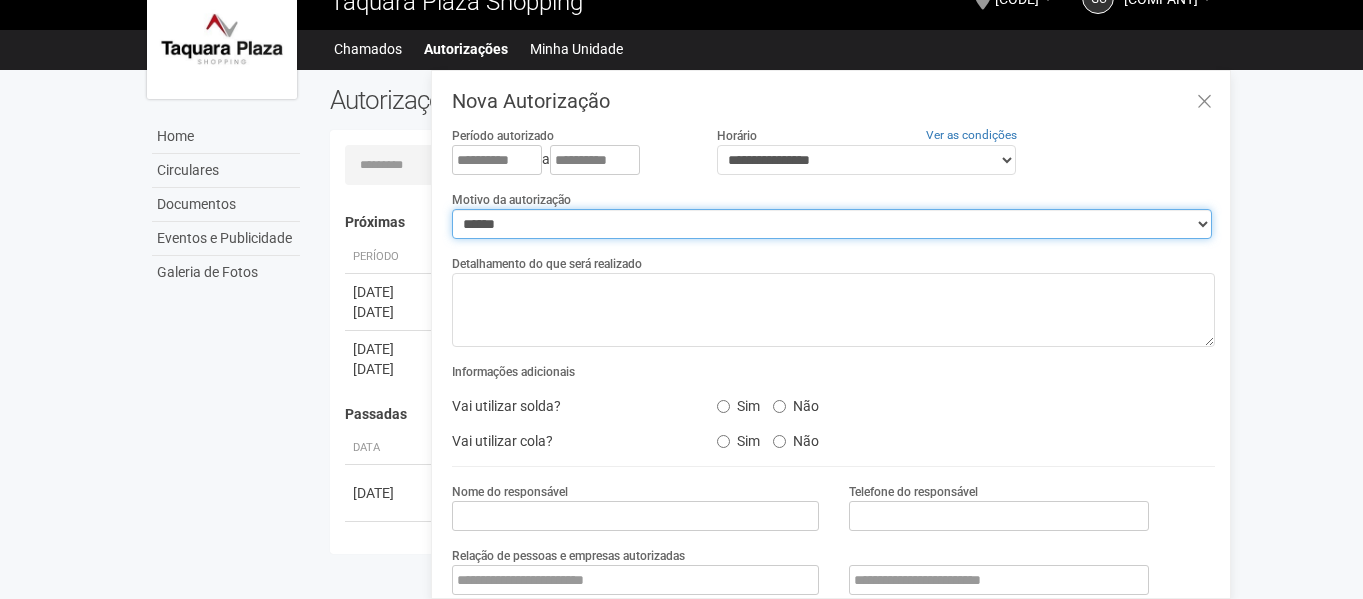 click on "**********" at bounding box center [832, 224] 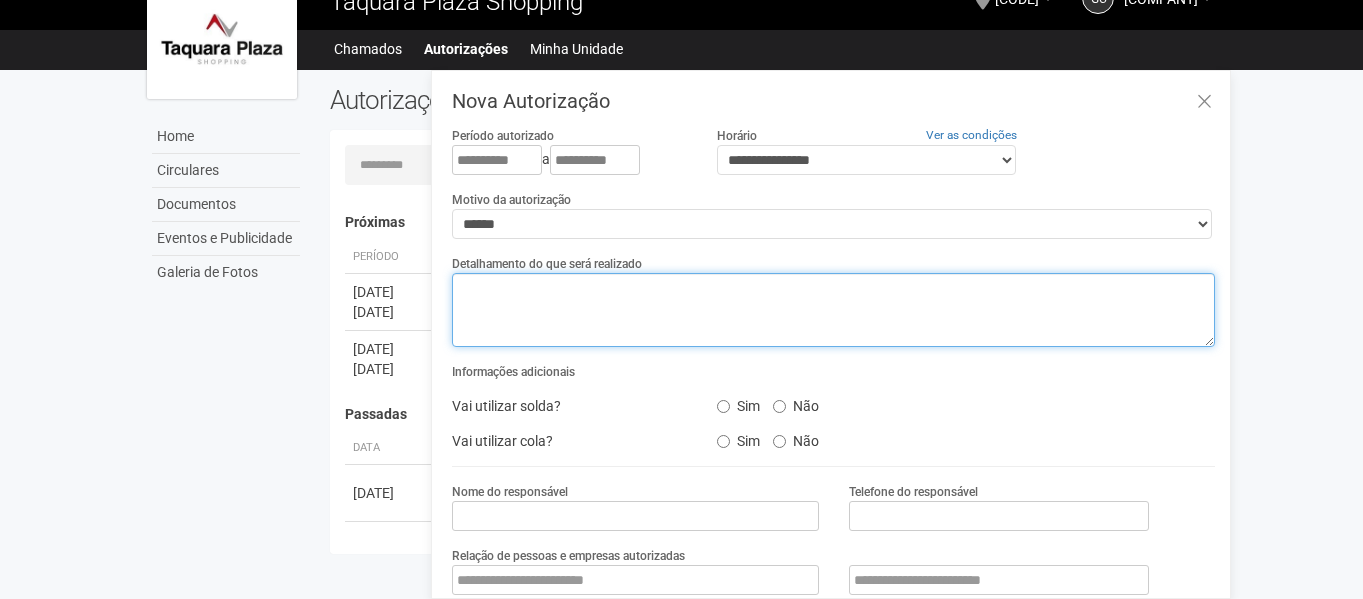 click at bounding box center (833, 310) 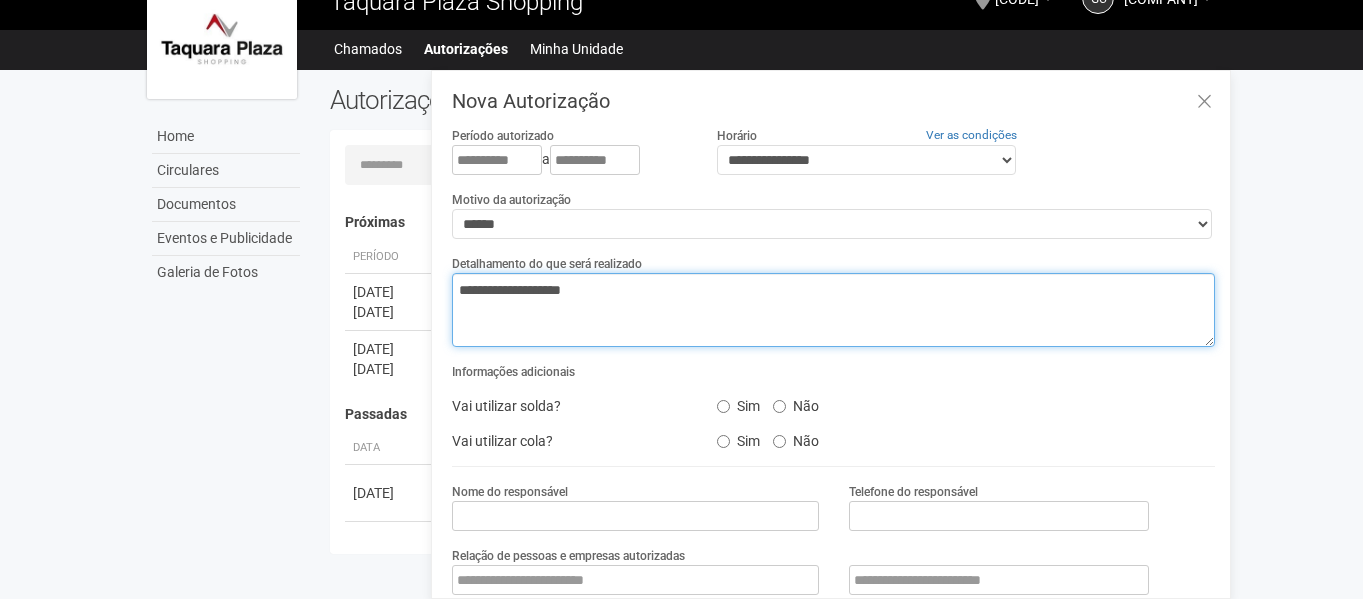 click on "**********" at bounding box center [833, 310] 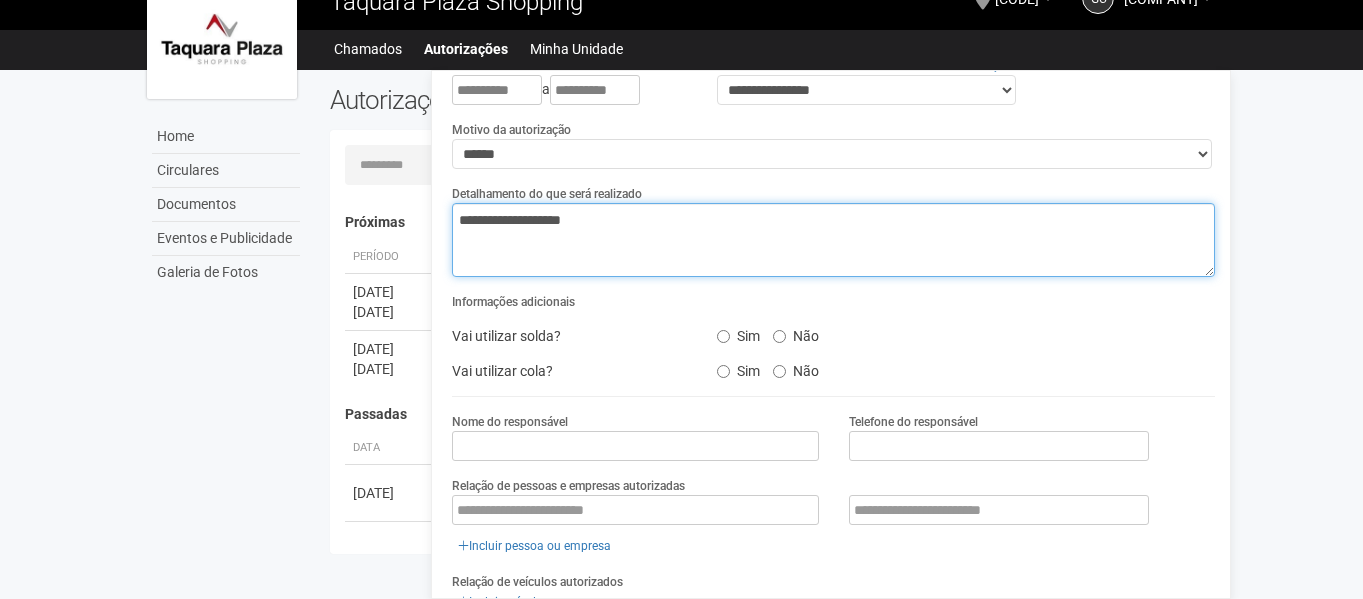 scroll, scrollTop: 100, scrollLeft: 0, axis: vertical 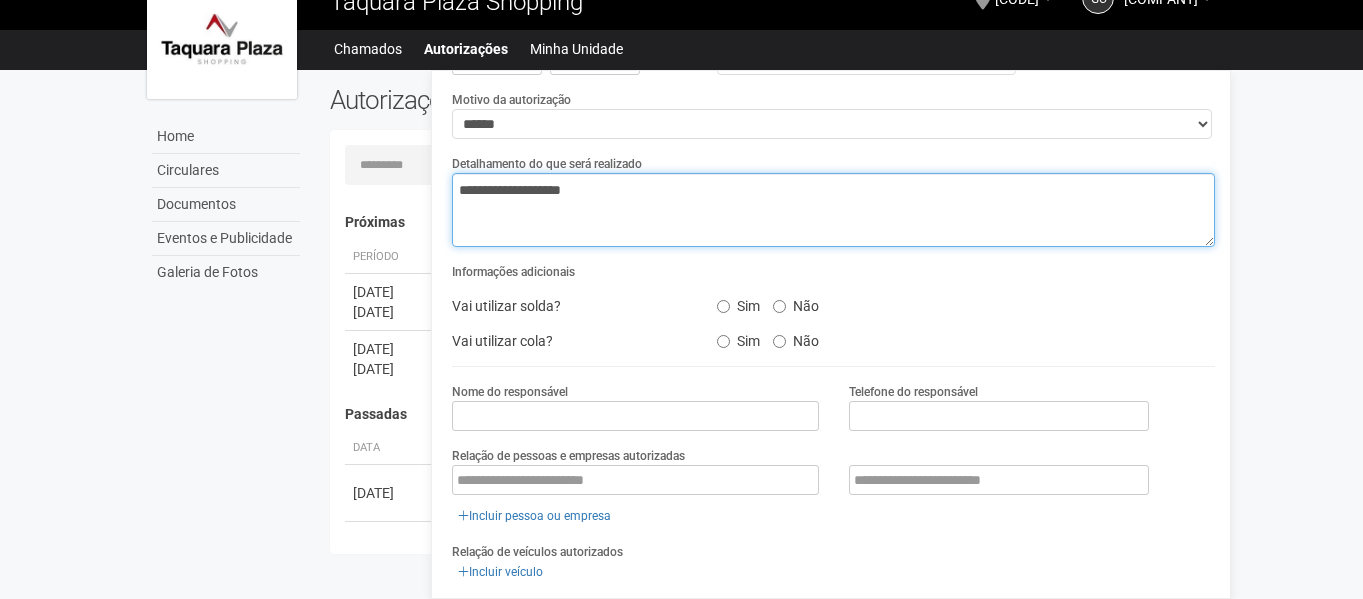 type on "**********" 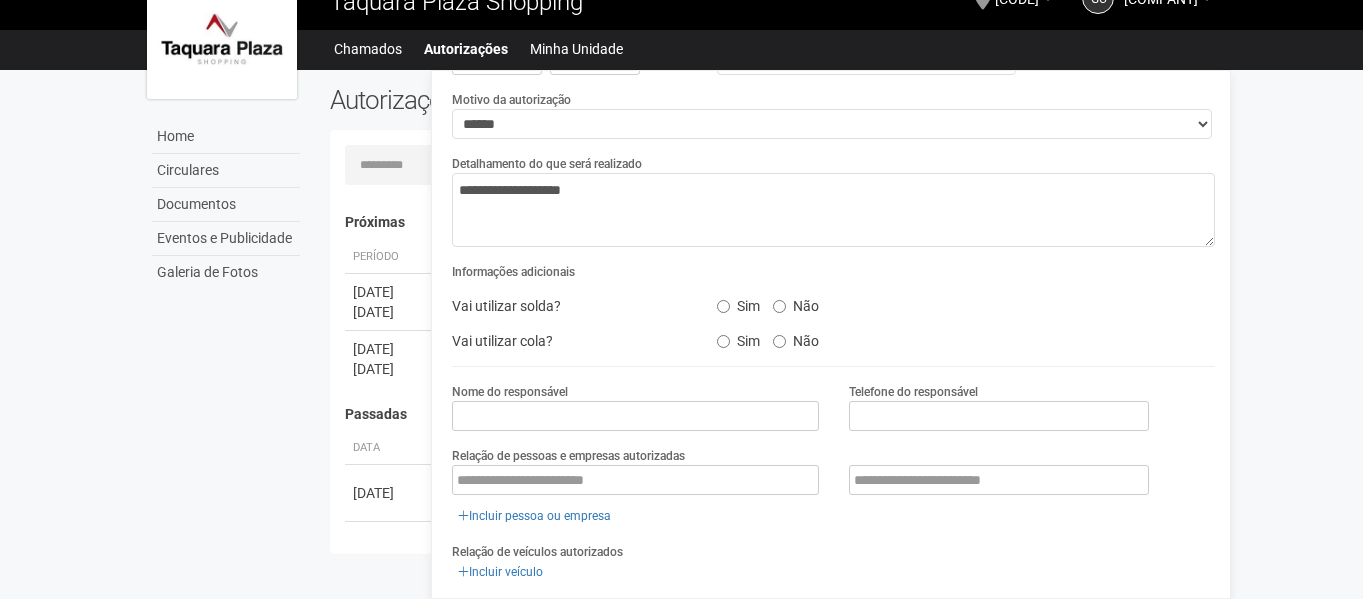 click on "Não" at bounding box center (796, 303) 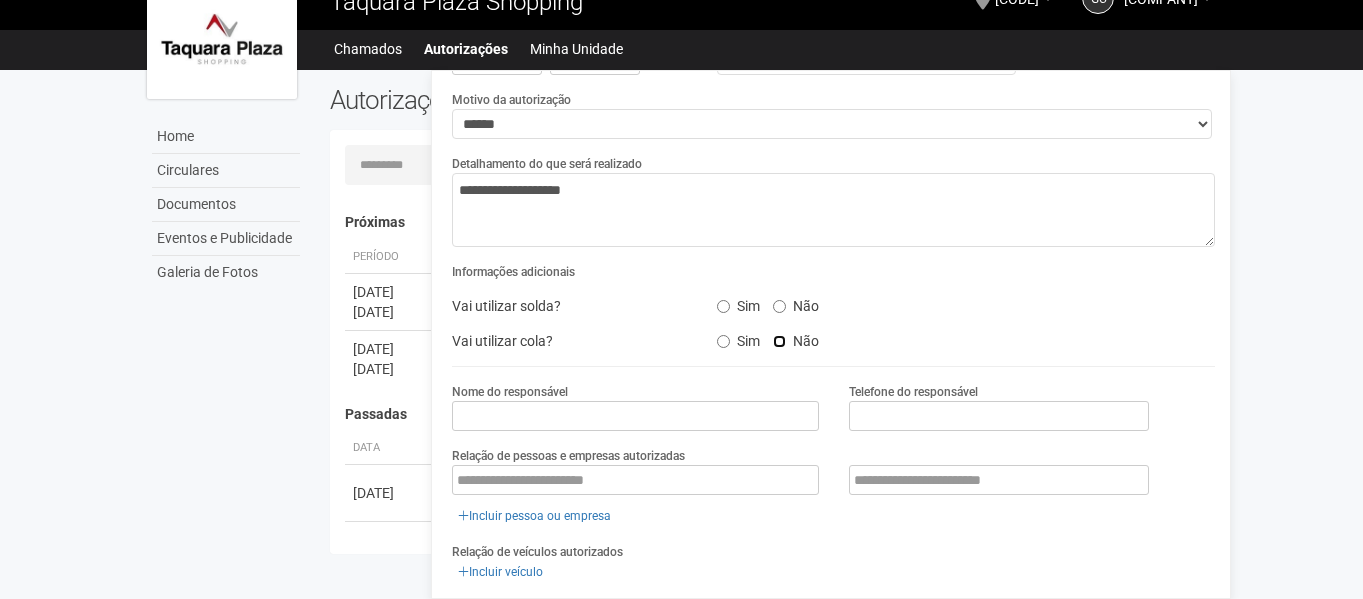 scroll, scrollTop: 200, scrollLeft: 0, axis: vertical 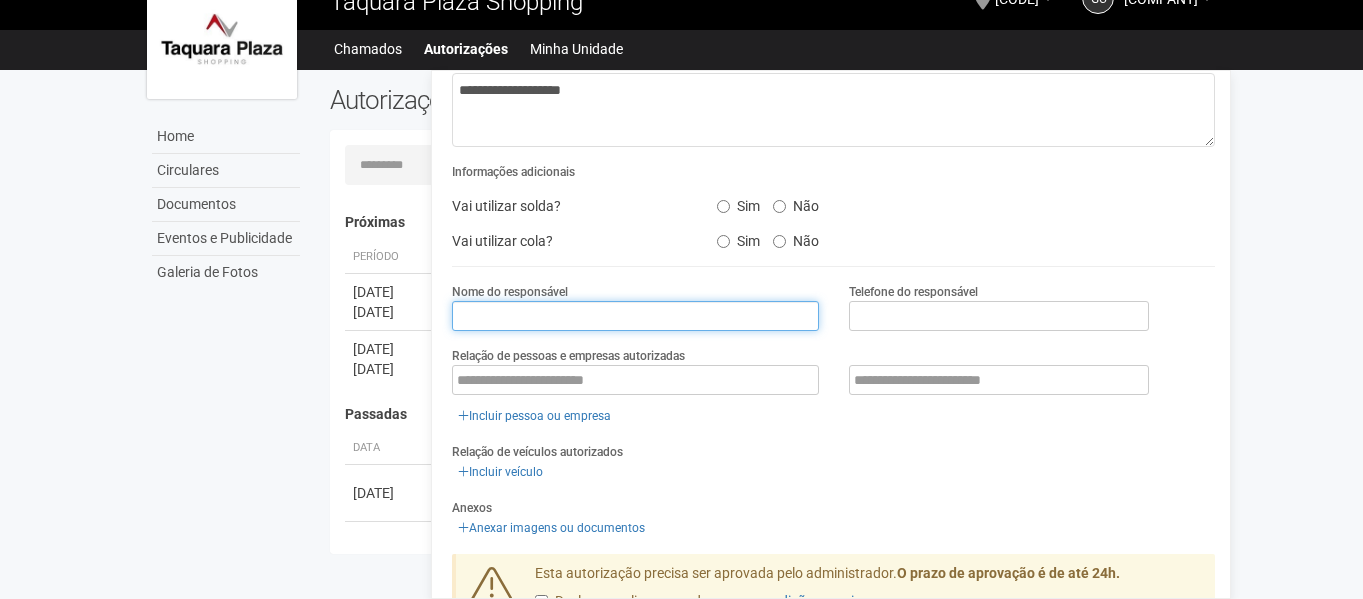 click at bounding box center [635, 316] 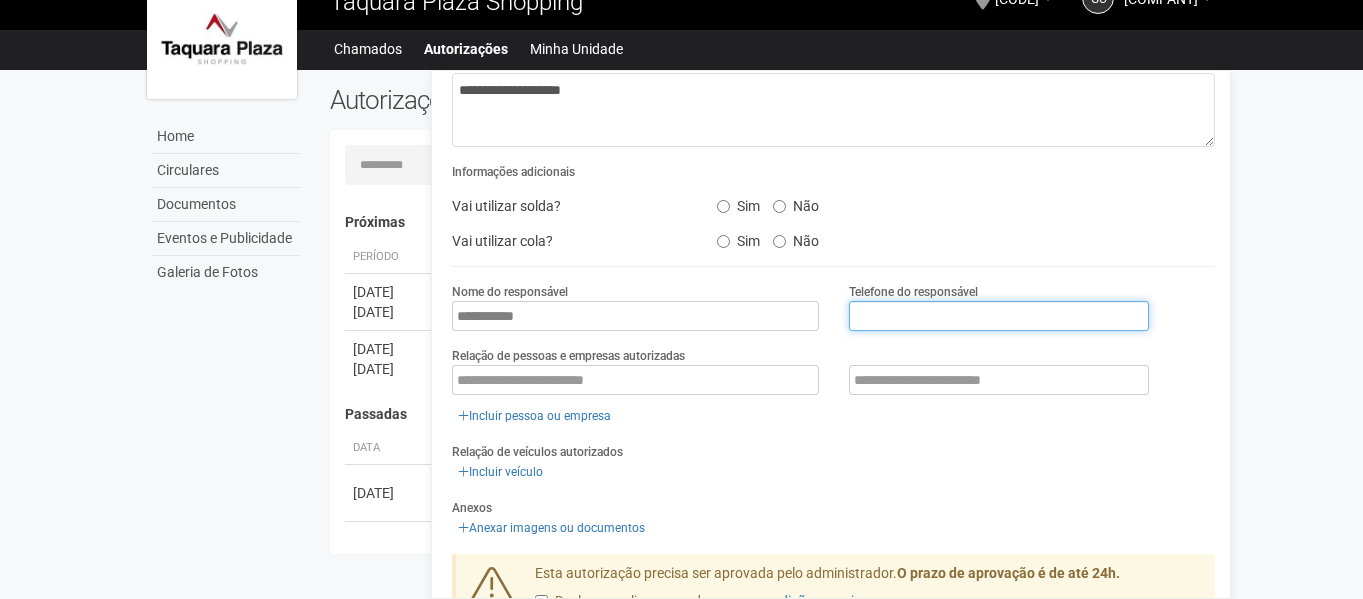 click at bounding box center (999, 316) 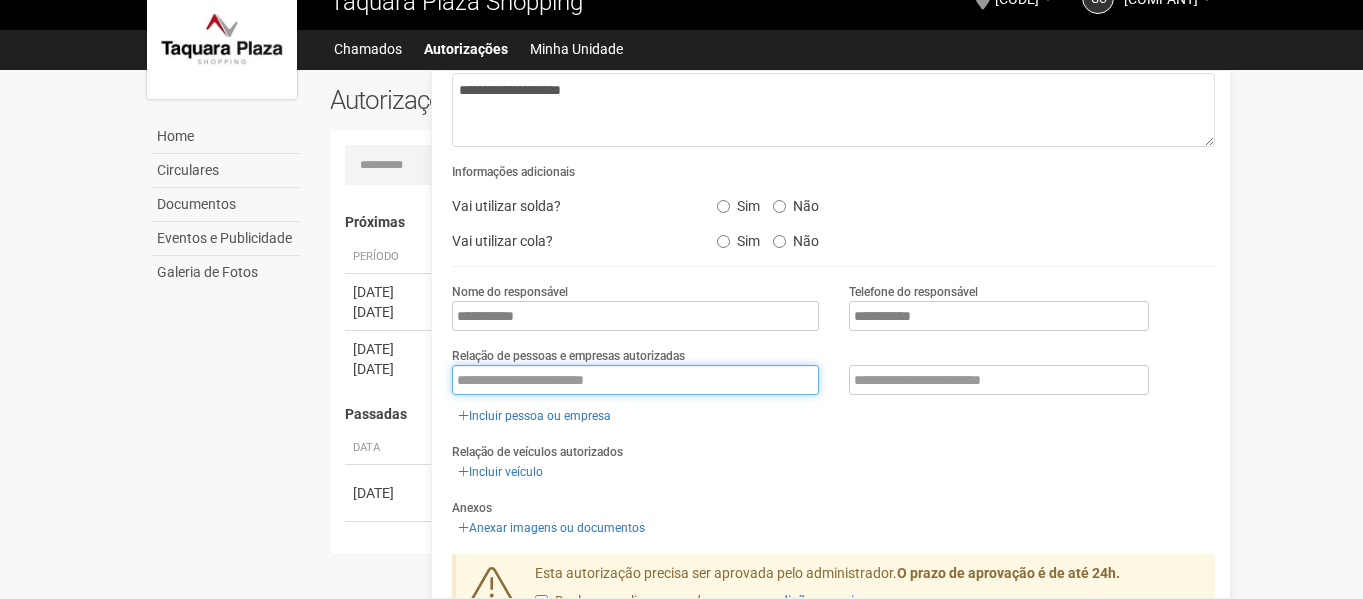 click at bounding box center (635, 380) 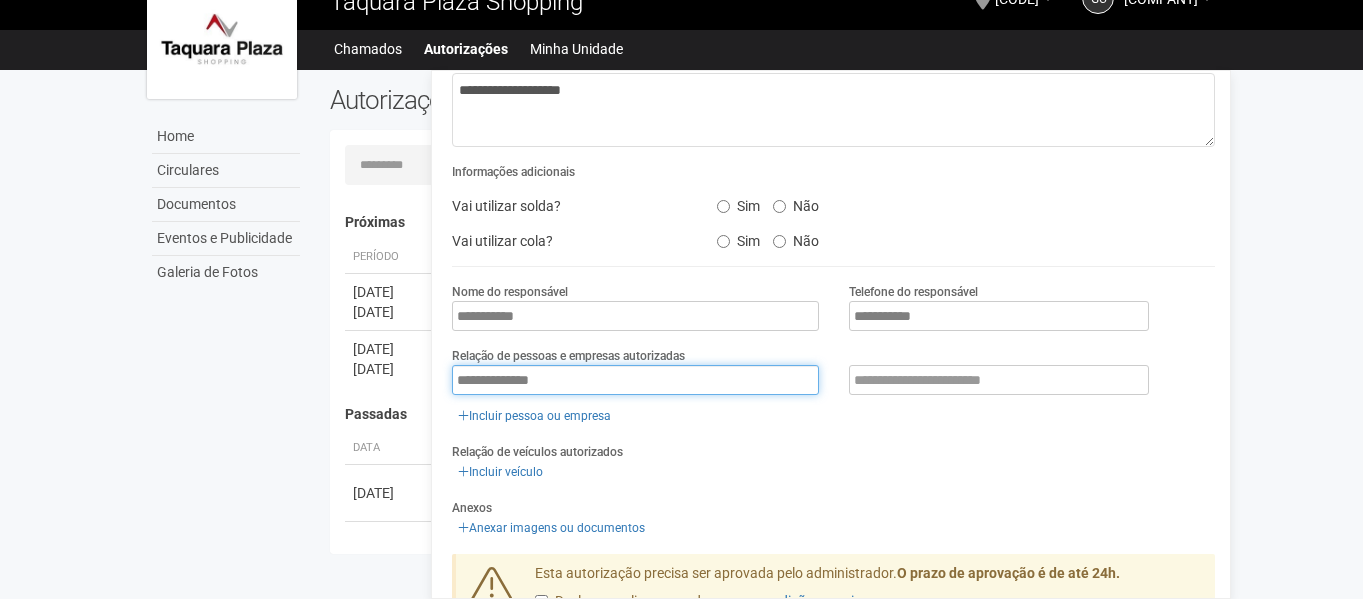 type on "**********" 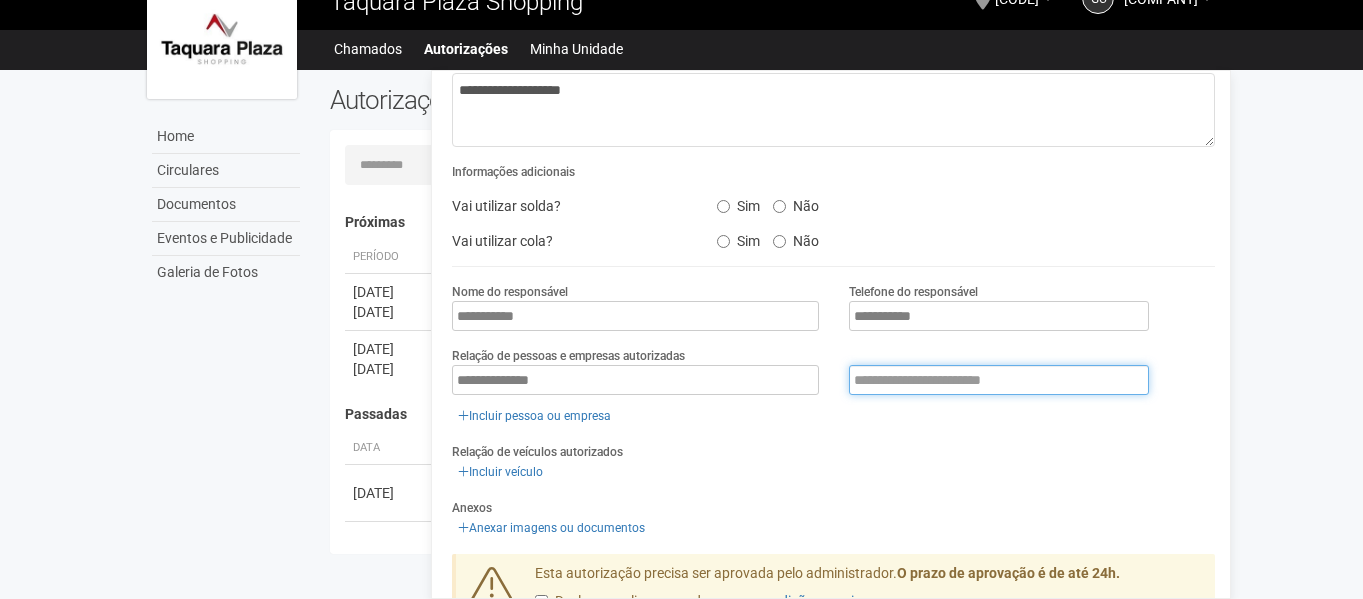 click at bounding box center (999, 380) 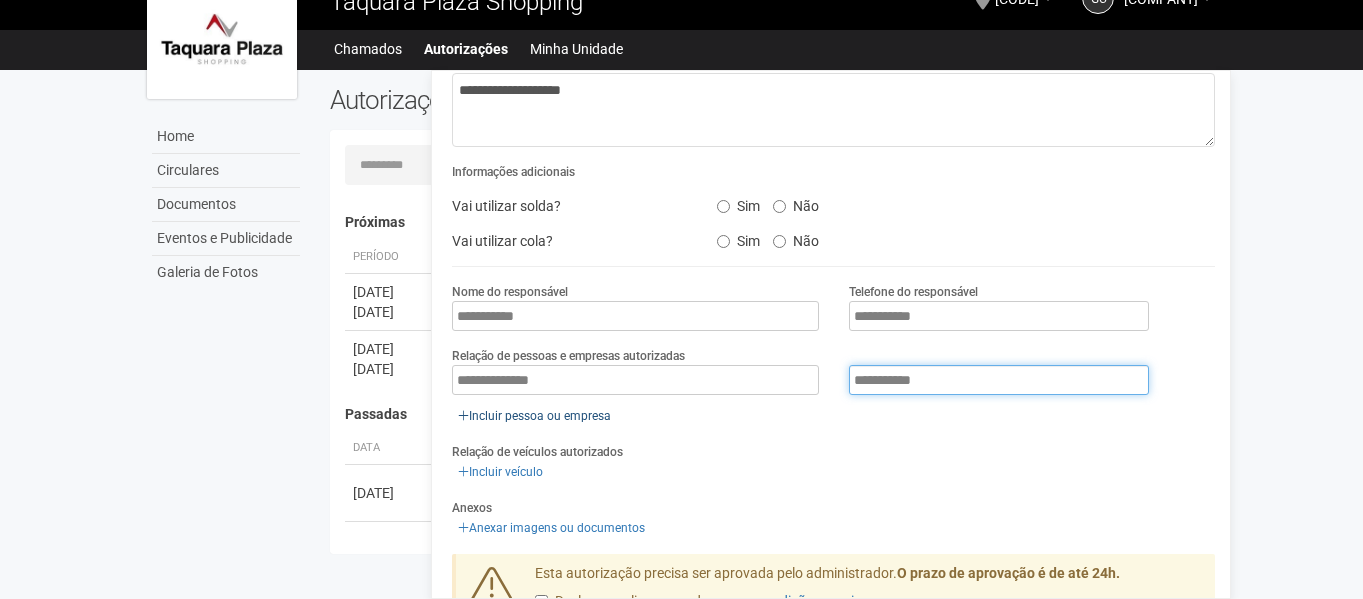type on "**********" 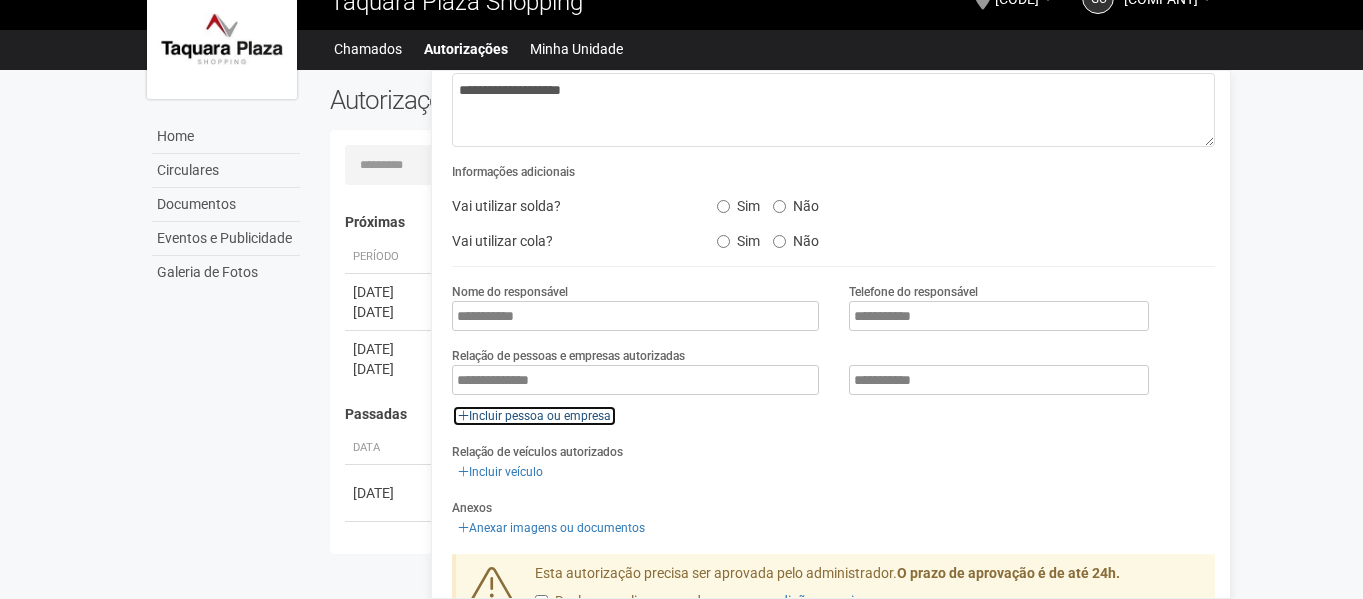click on "Incluir pessoa ou empresa" at bounding box center (534, 416) 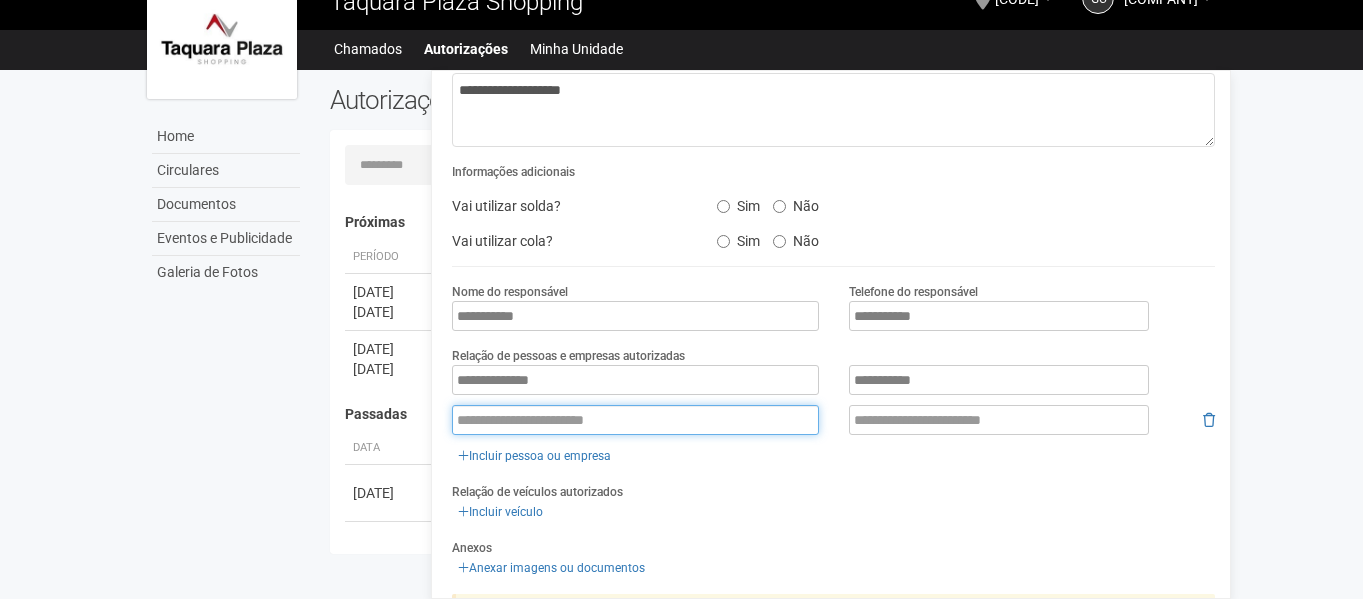 click at bounding box center (635, 420) 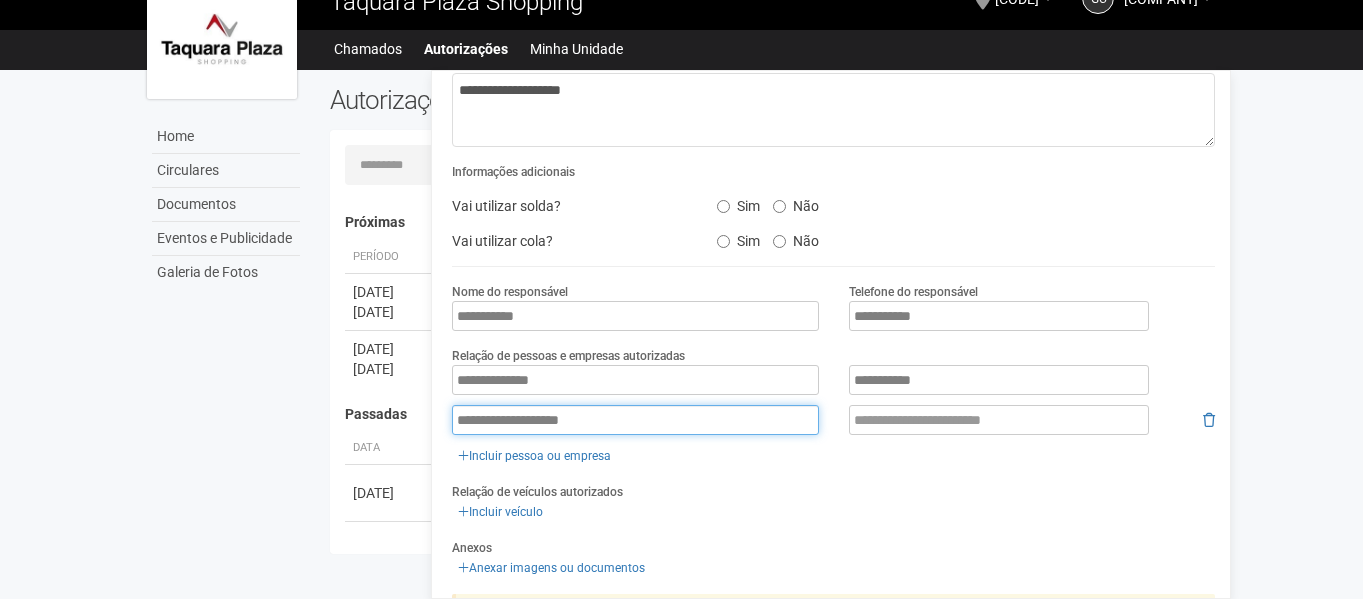 type on "**********" 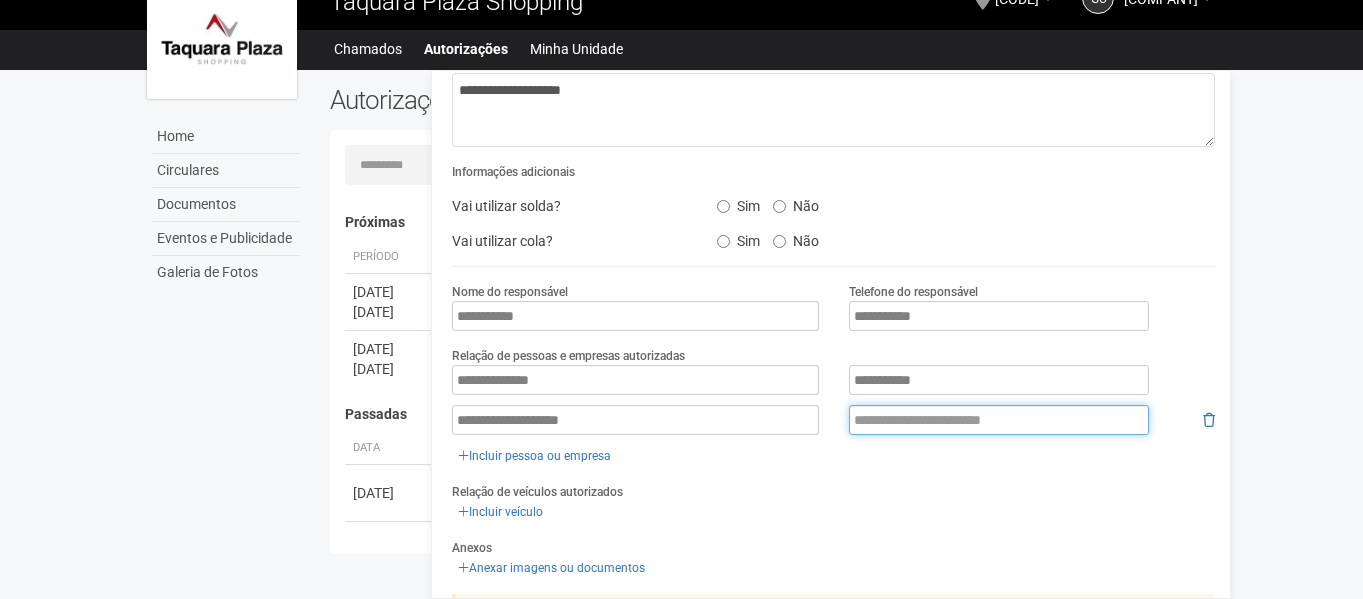 click at bounding box center [999, 420] 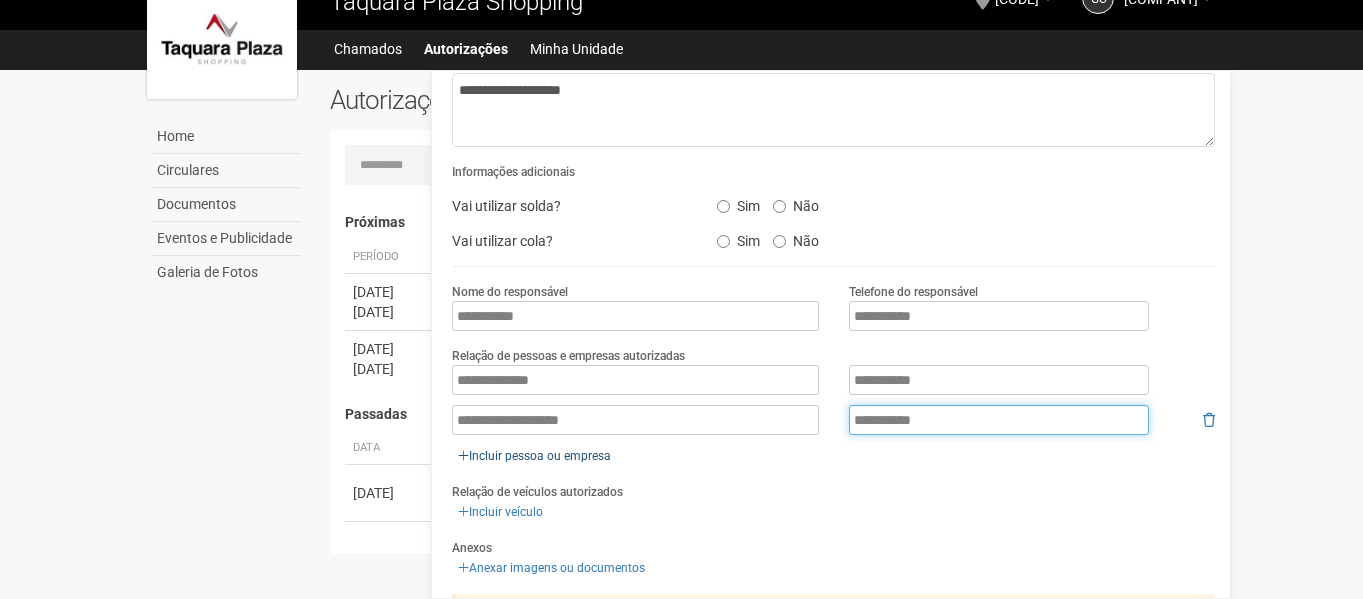 type on "**********" 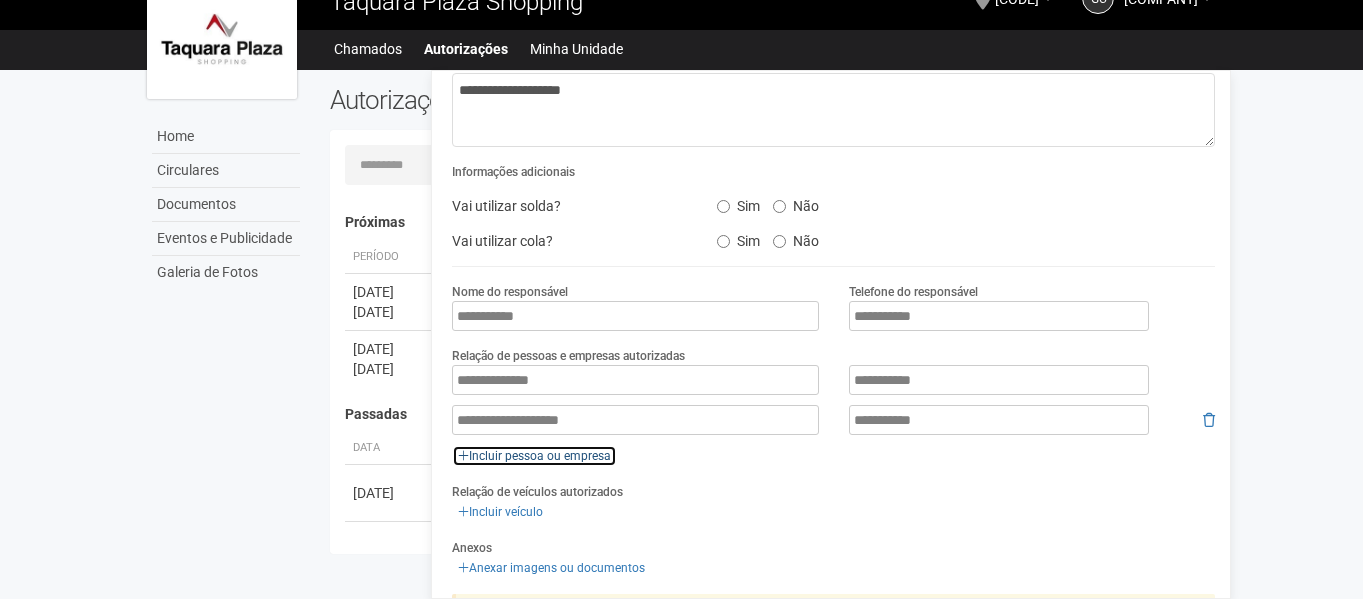 click on "Incluir pessoa ou empresa" at bounding box center (534, 456) 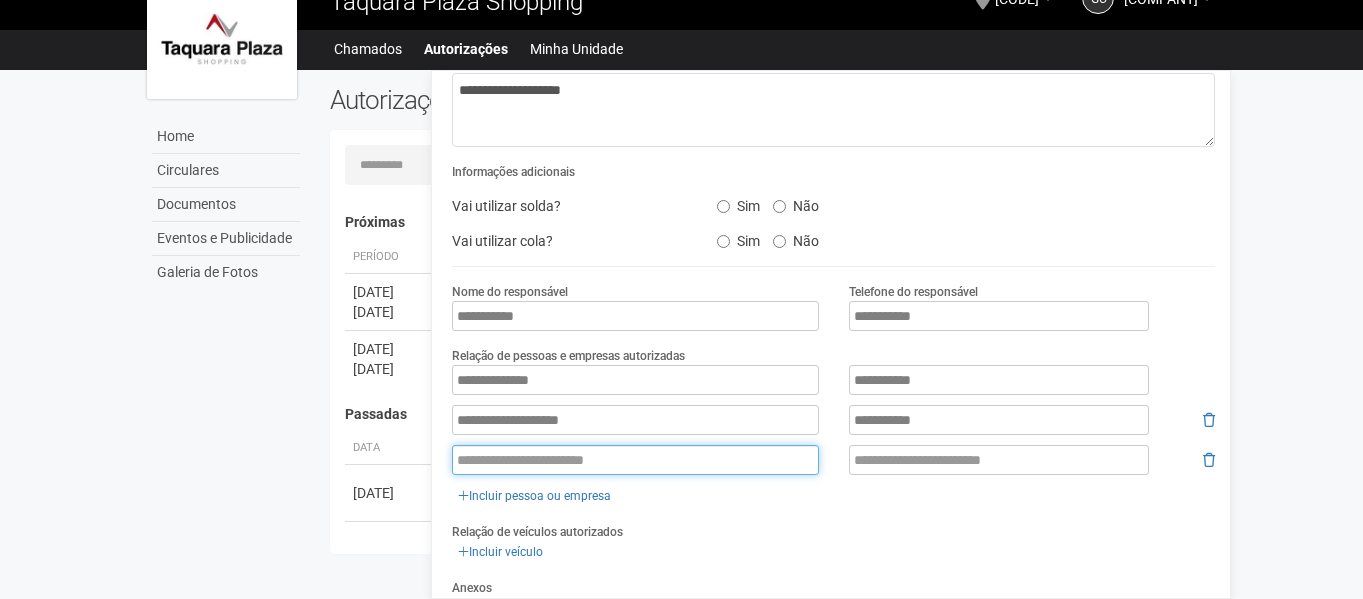 click at bounding box center (635, 460) 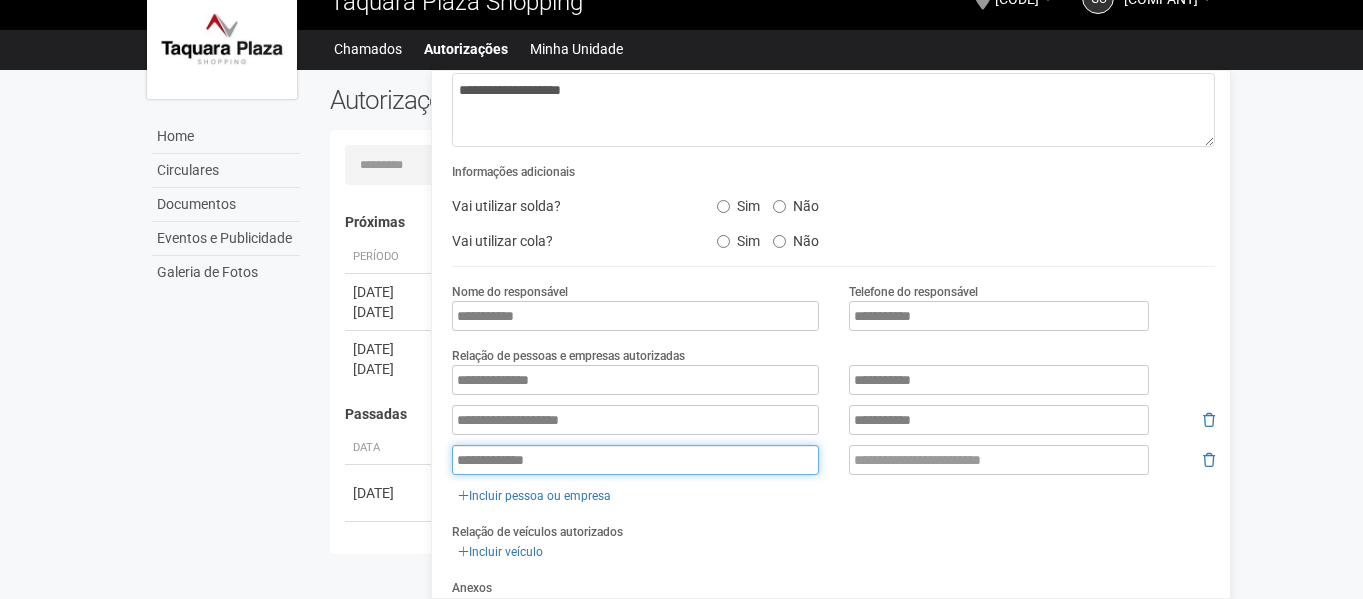 type on "**********" 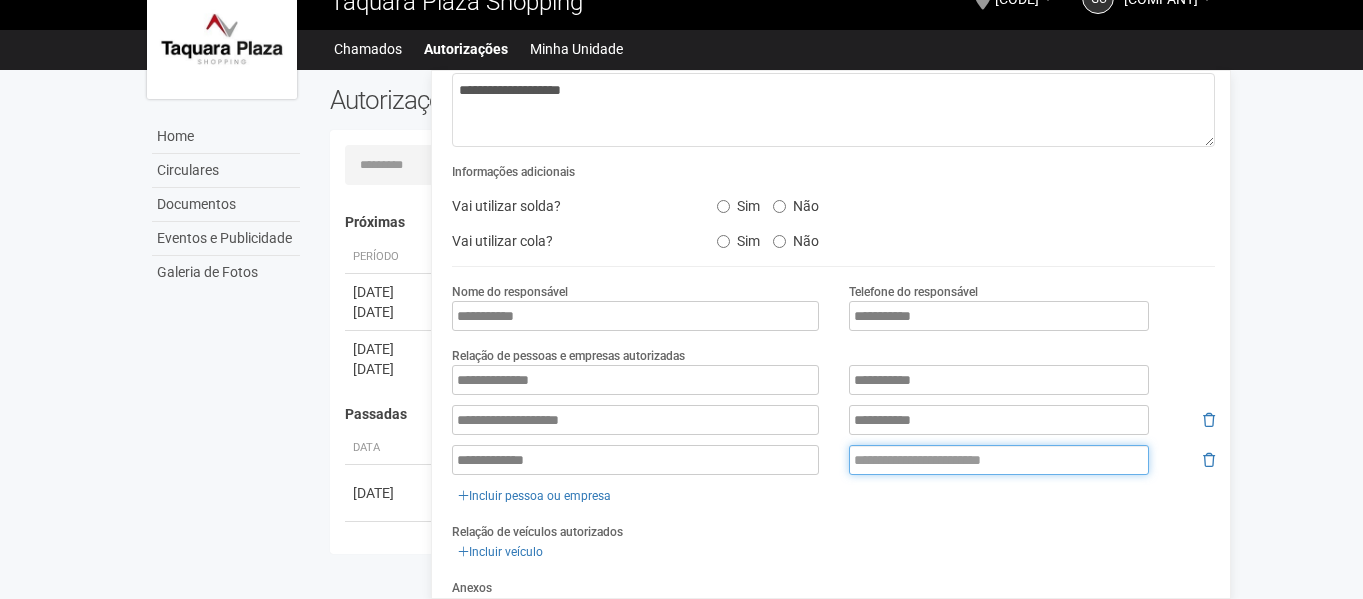 click at bounding box center (999, 460) 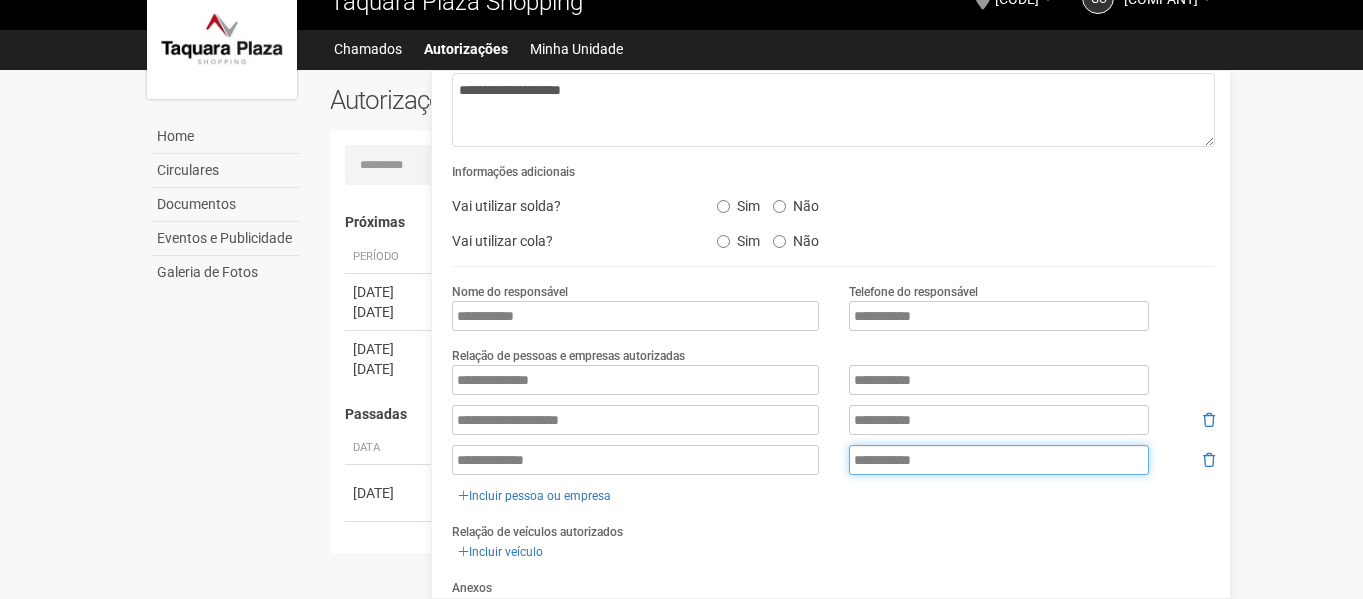 type on "**********" 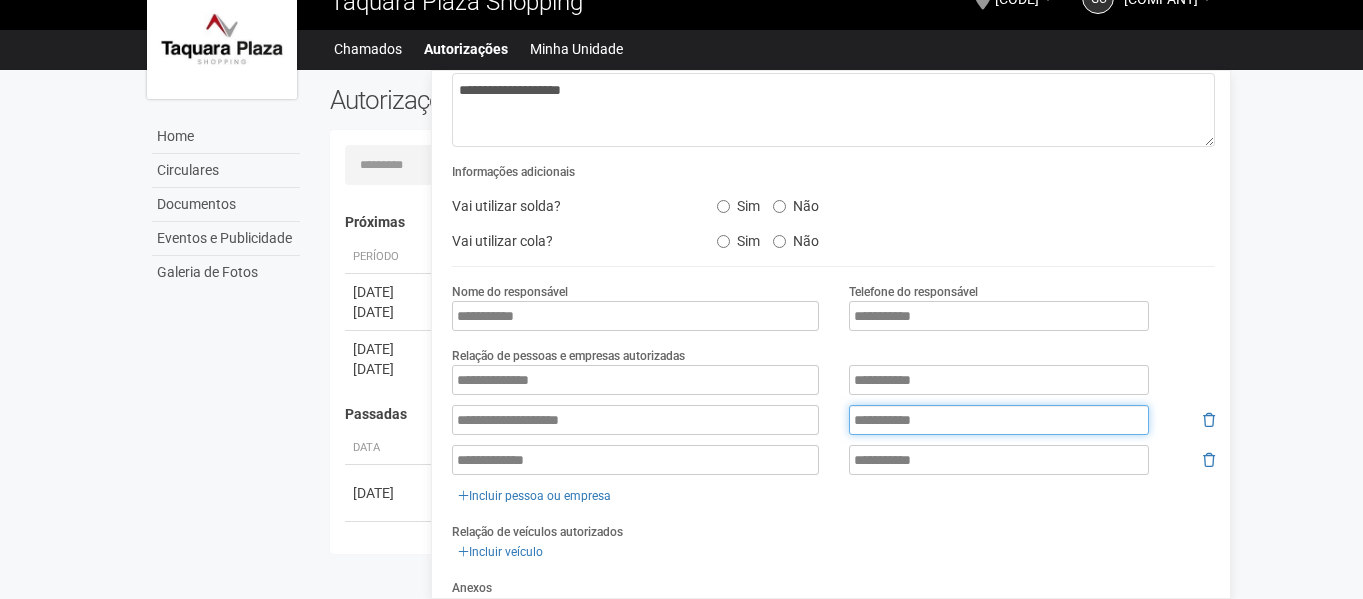 click on "**********" at bounding box center (999, 380) 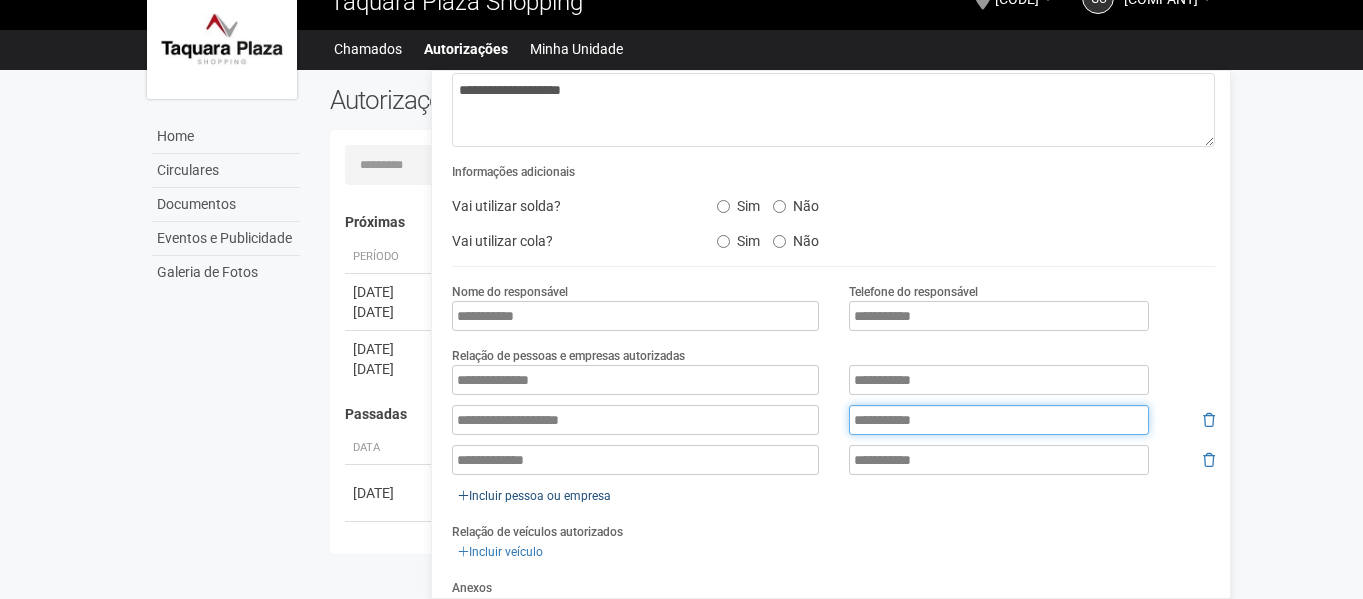 type on "**********" 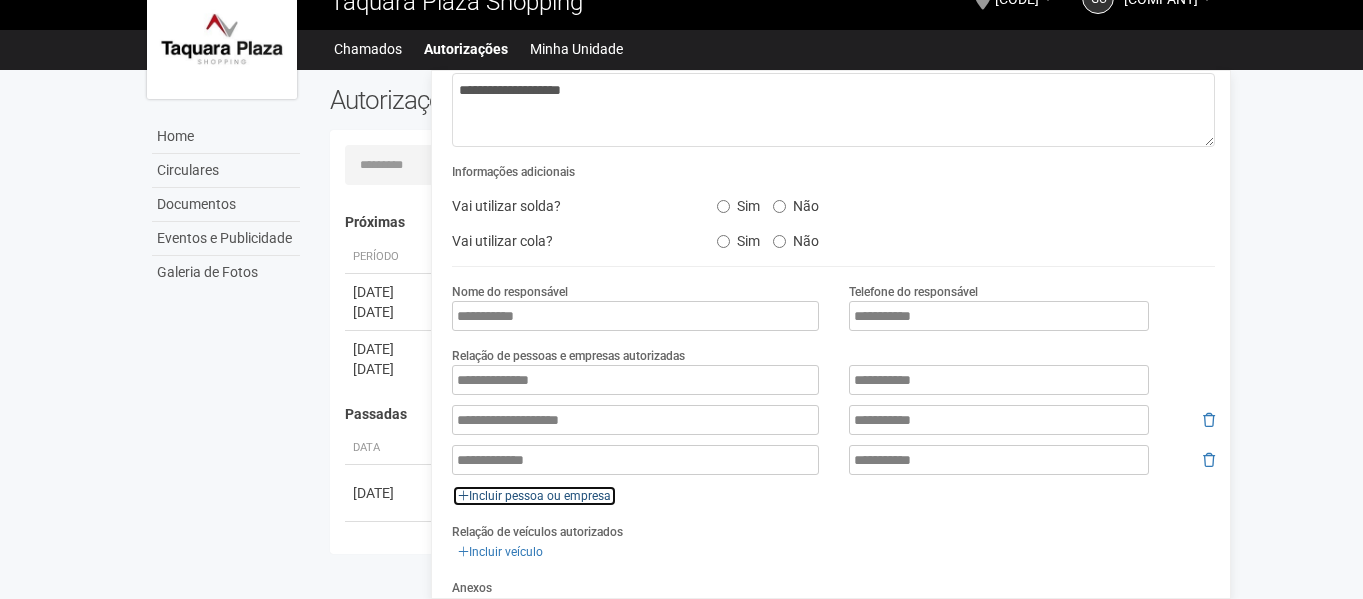 click on "Incluir pessoa ou empresa" at bounding box center (534, 496) 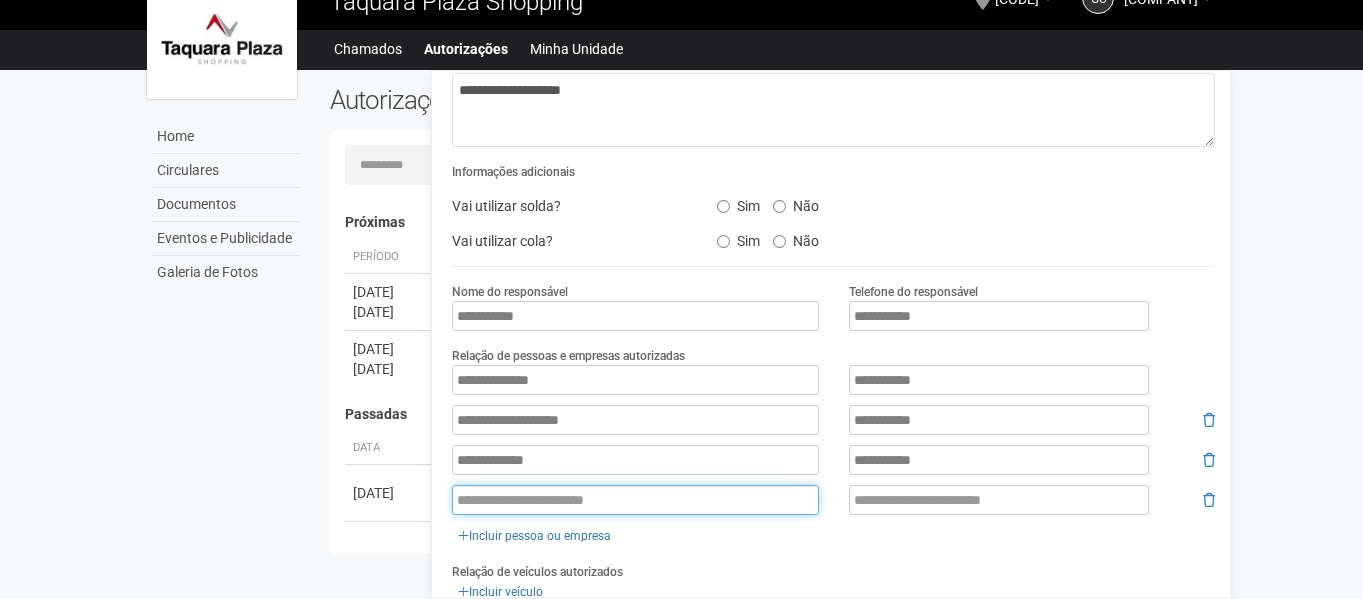 click at bounding box center (635, 500) 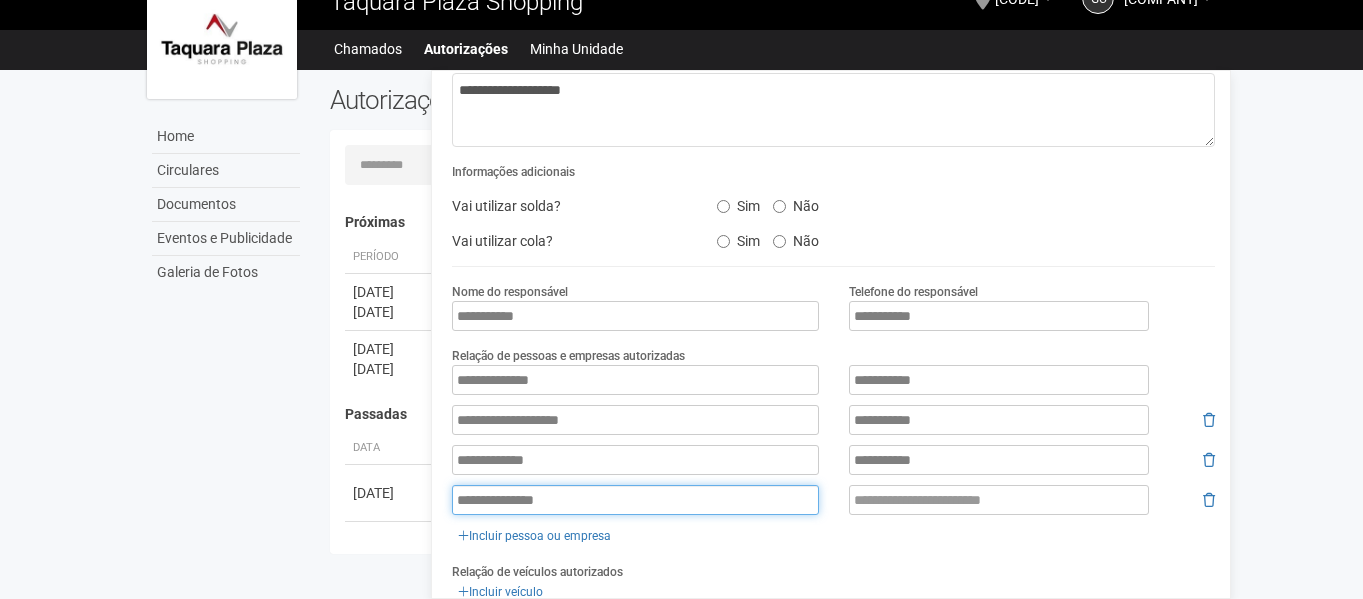 type on "**********" 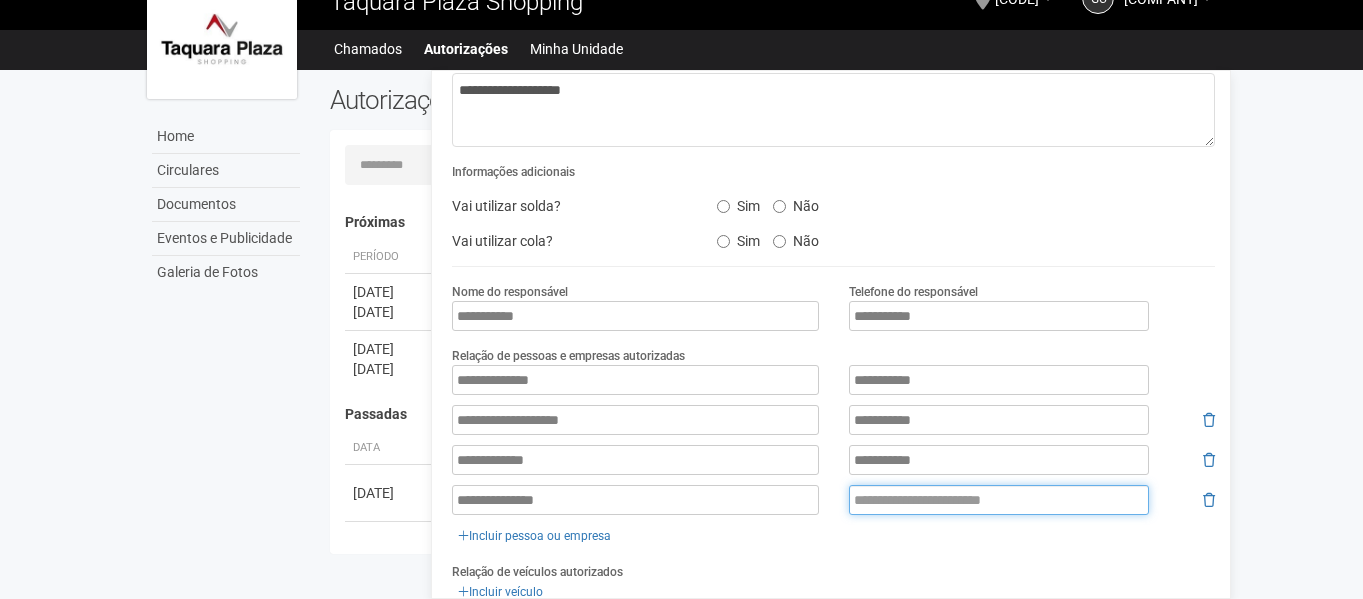 click at bounding box center [999, 500] 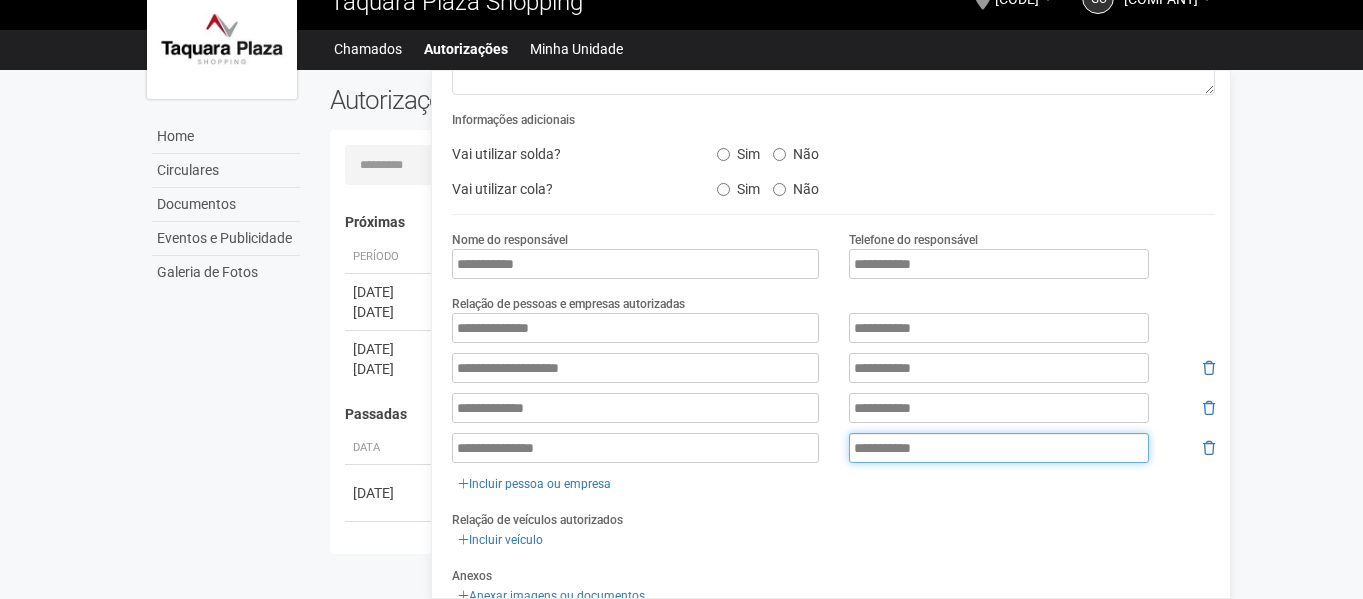 scroll, scrollTop: 300, scrollLeft: 0, axis: vertical 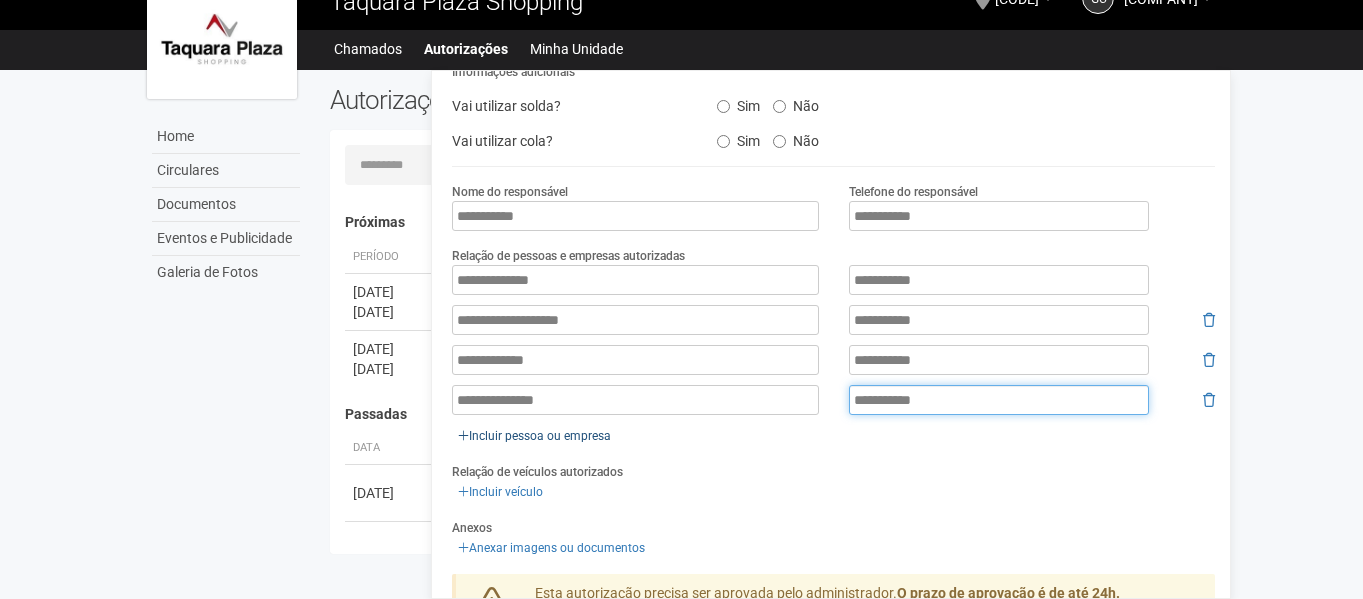 type on "**********" 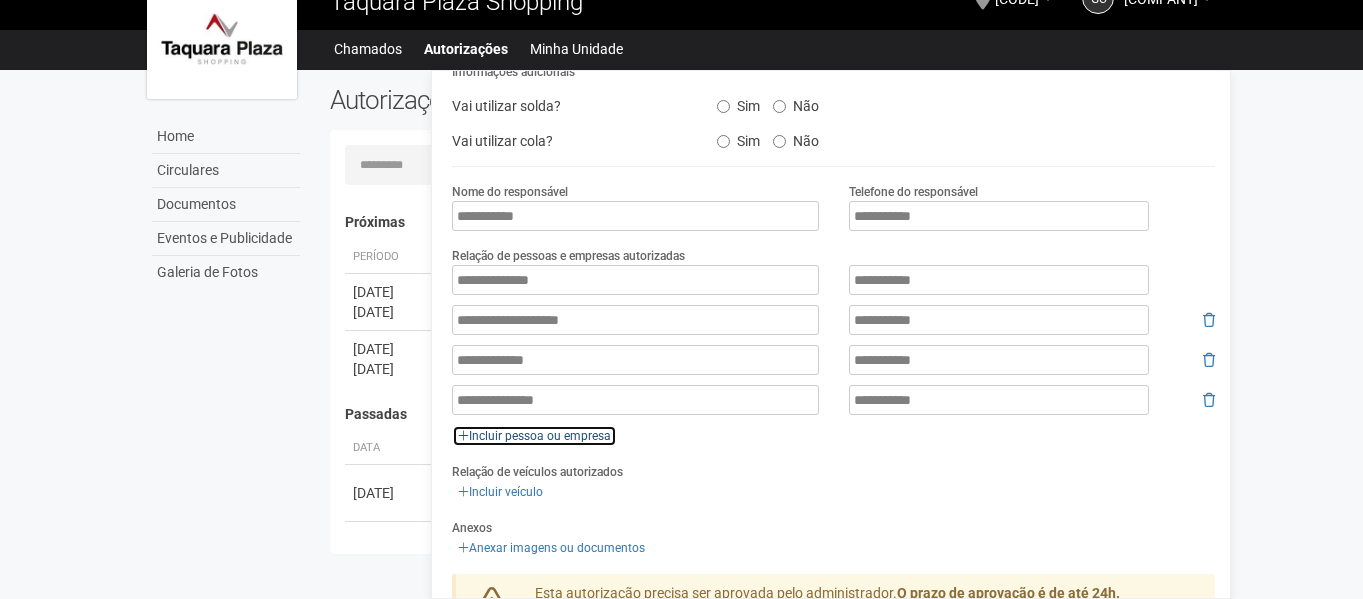 click on "Incluir pessoa ou empresa" at bounding box center (534, 436) 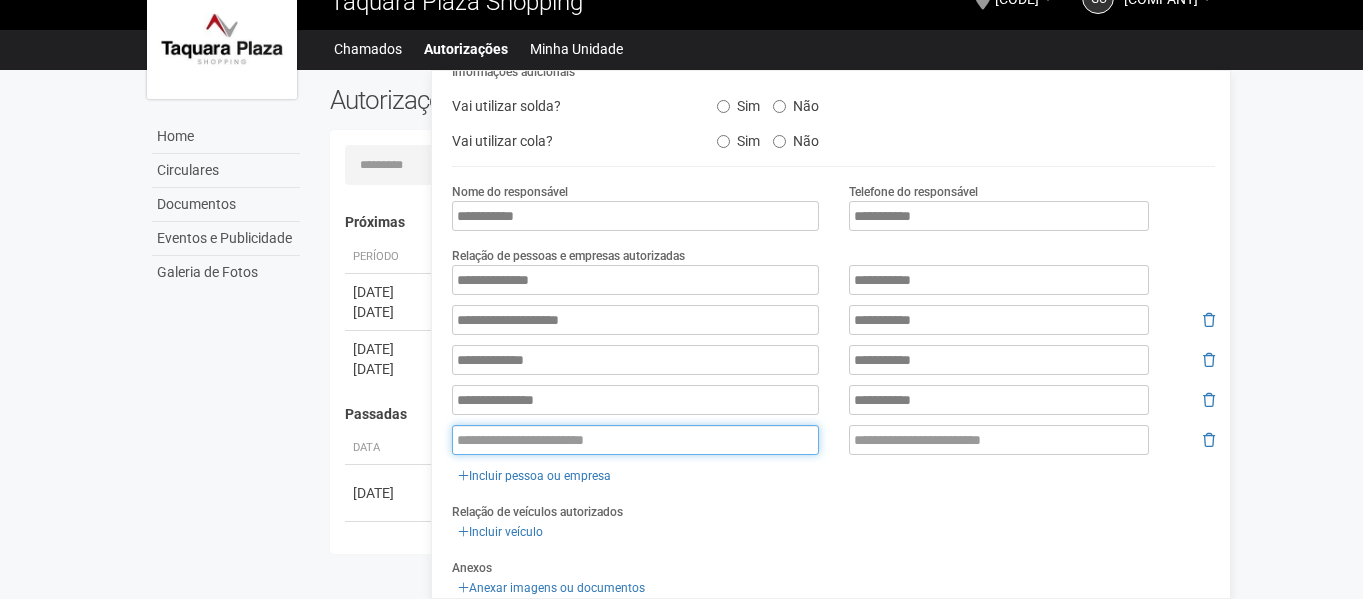 click at bounding box center (635, 440) 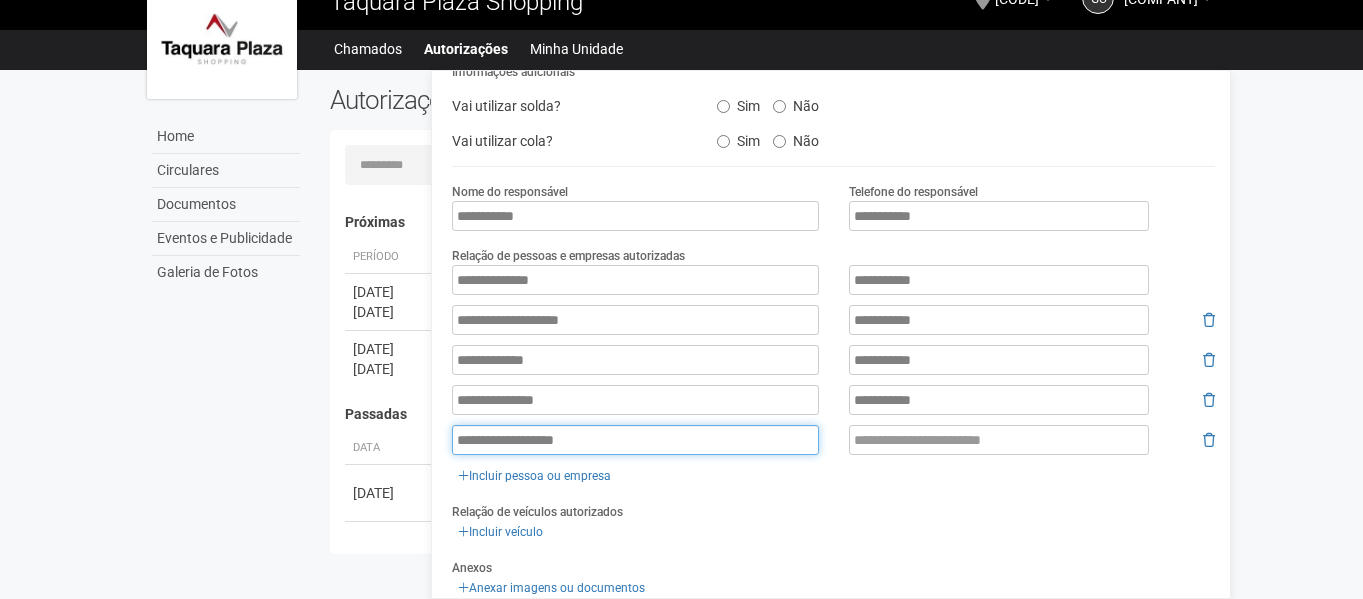 type on "**********" 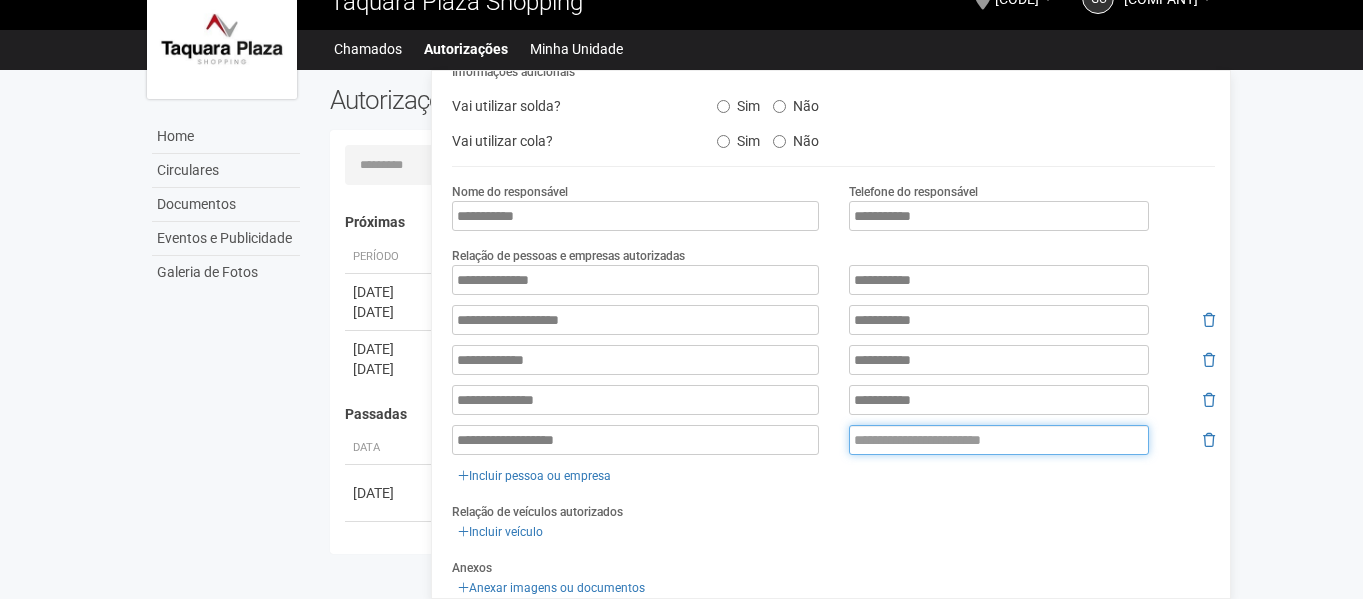 click at bounding box center [999, 440] 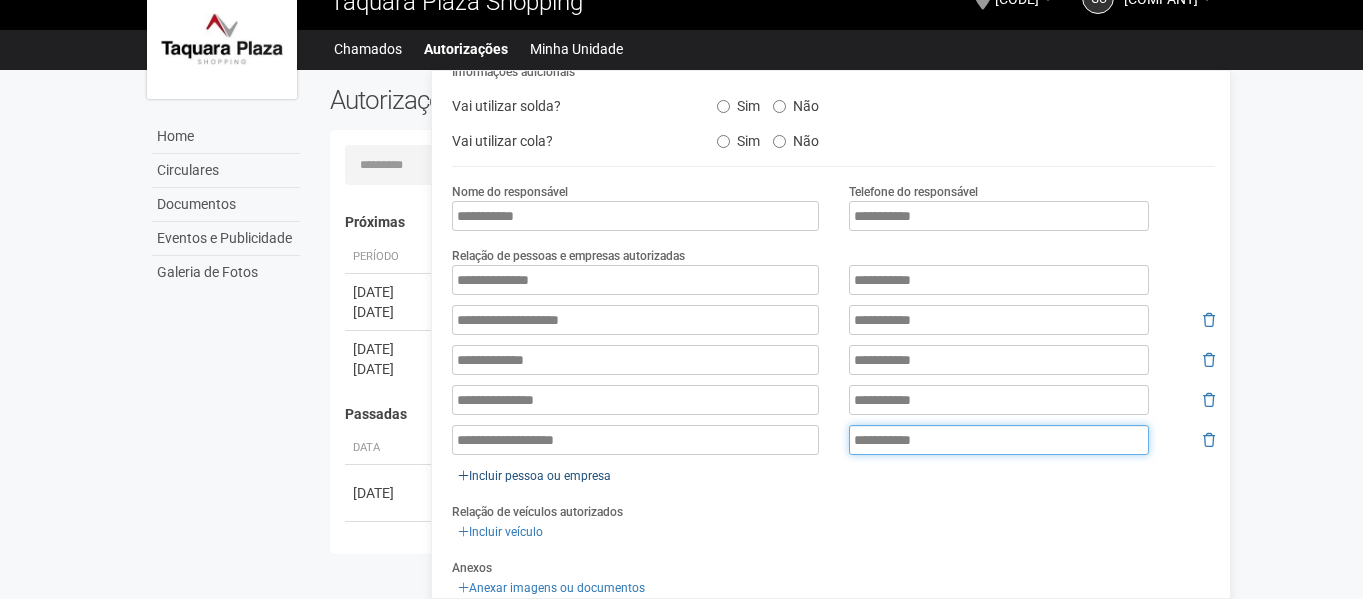 type on "**********" 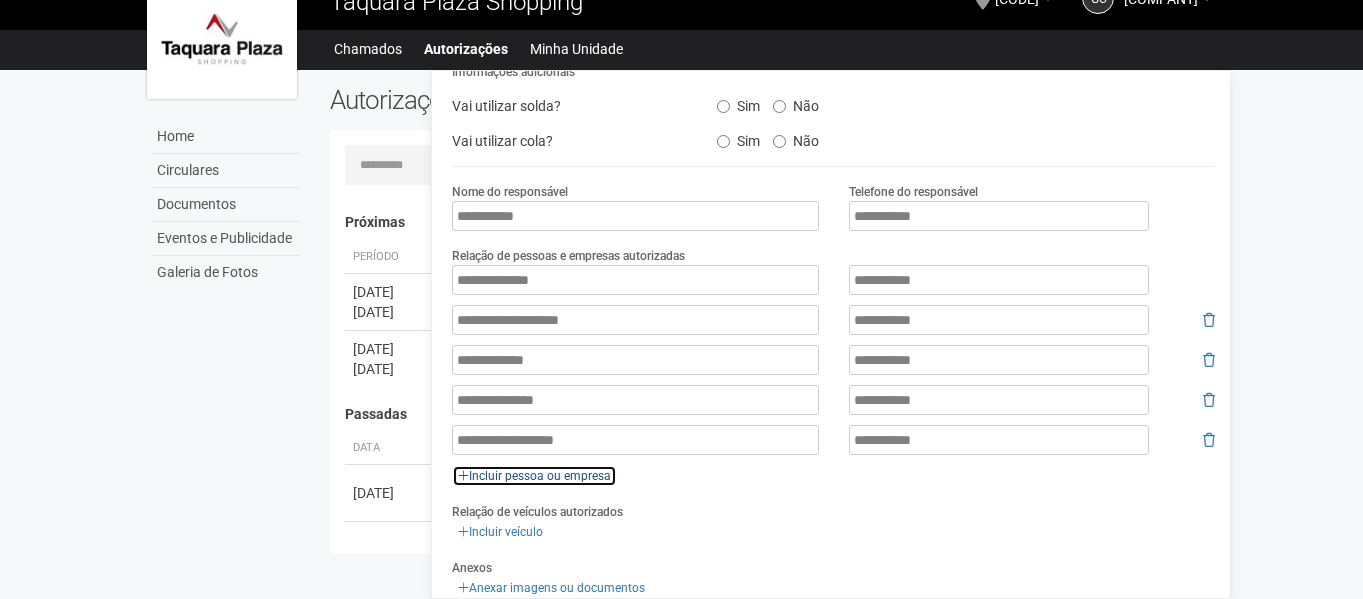 click on "Incluir pessoa ou empresa" at bounding box center [534, 476] 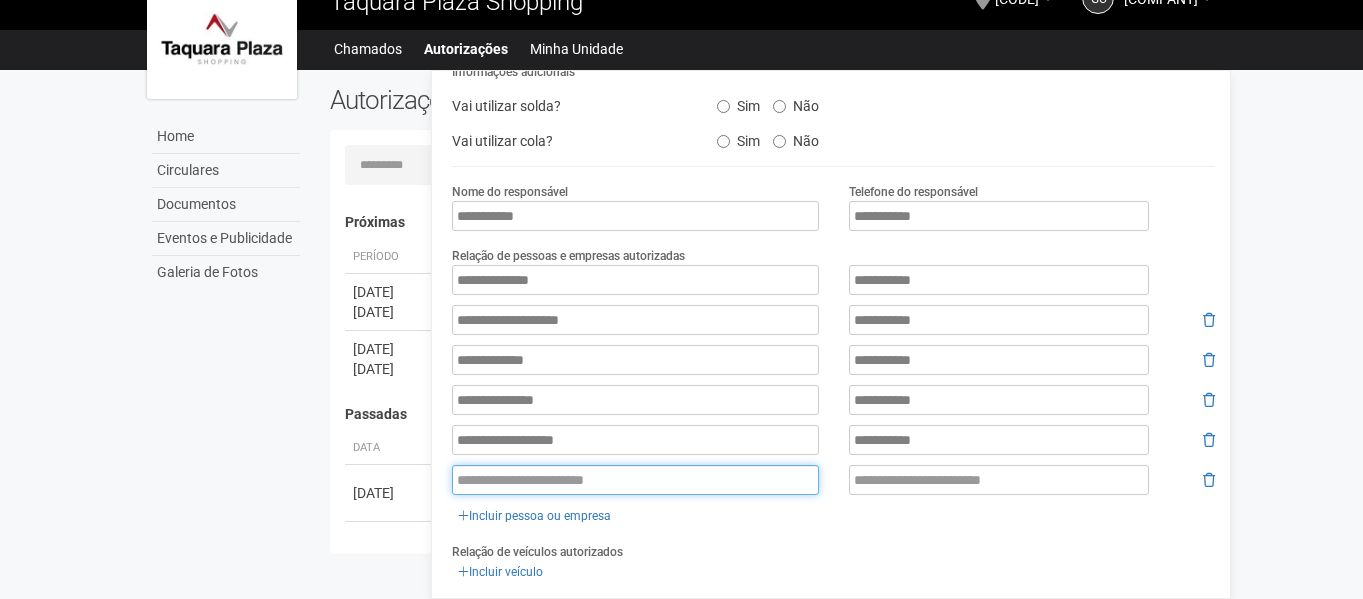 click at bounding box center (635, 480) 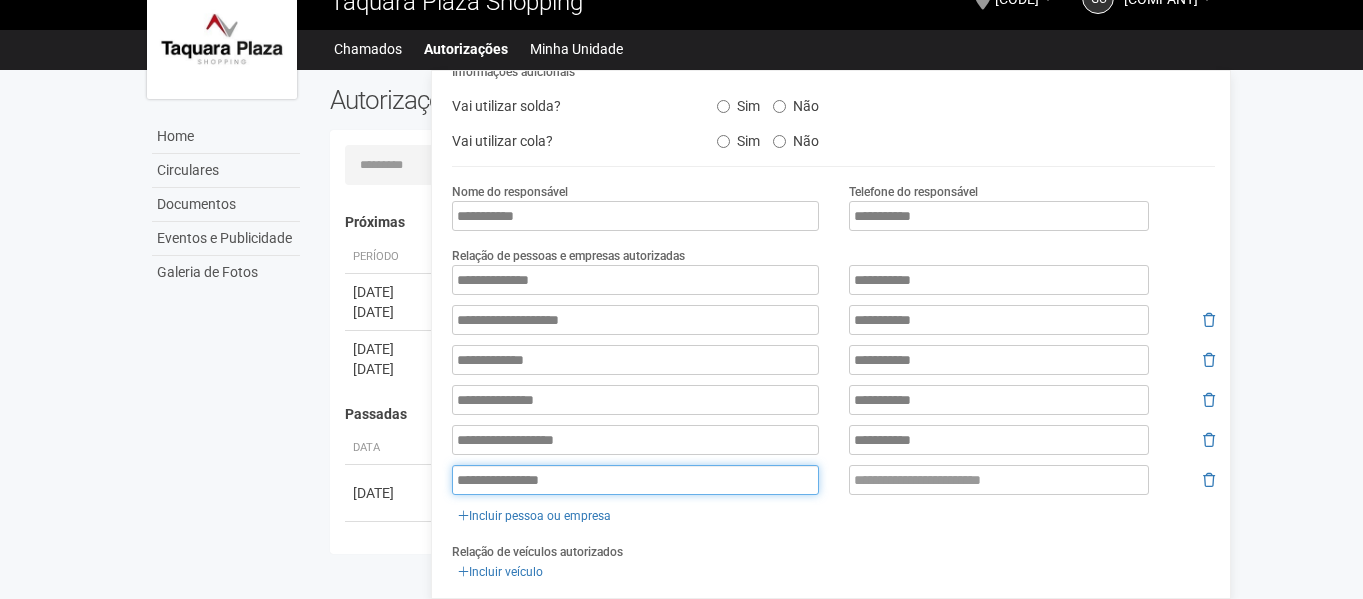 type on "**********" 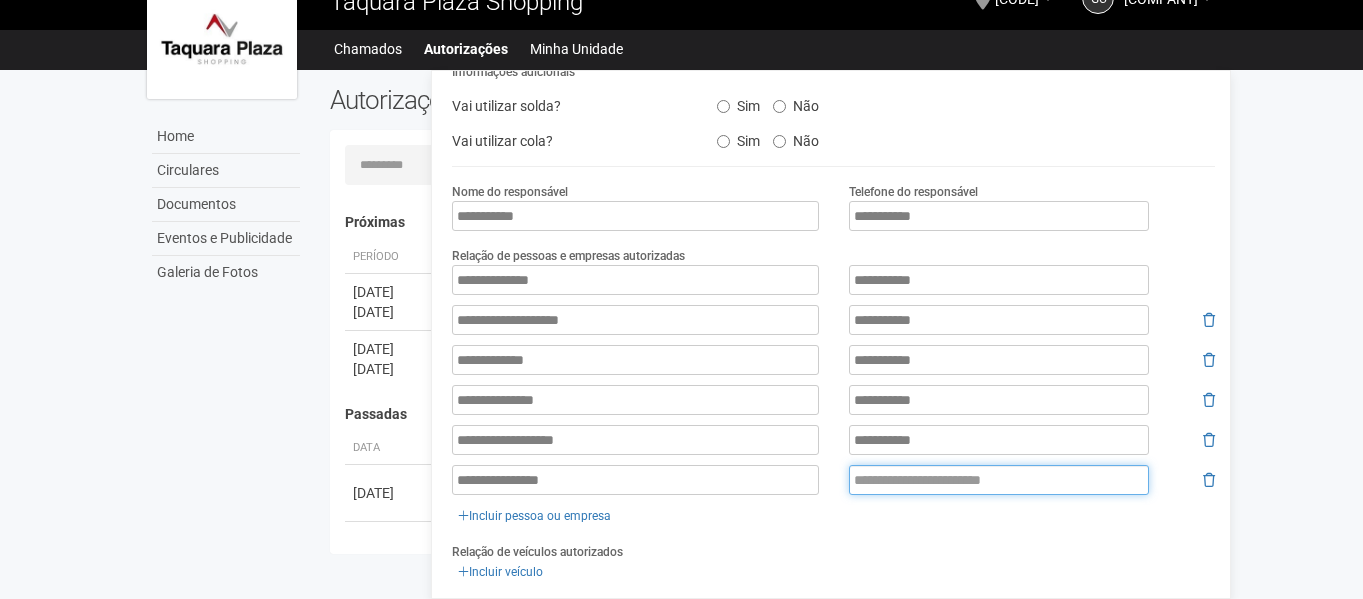 click at bounding box center [999, 480] 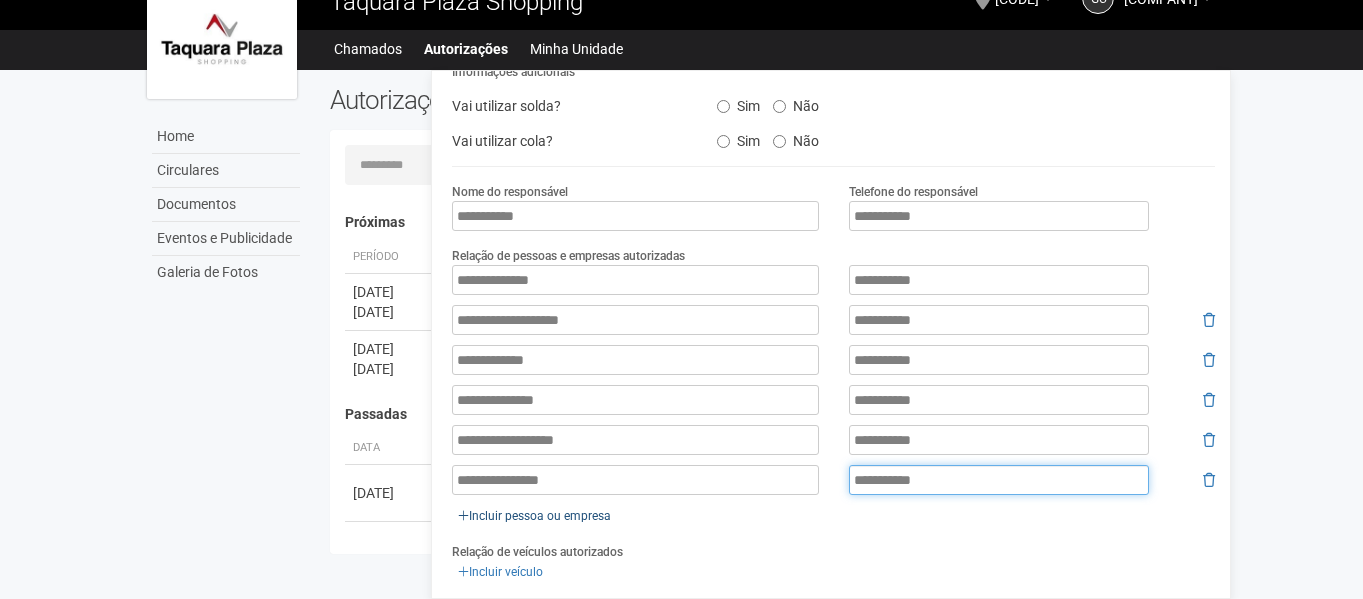 type on "**********" 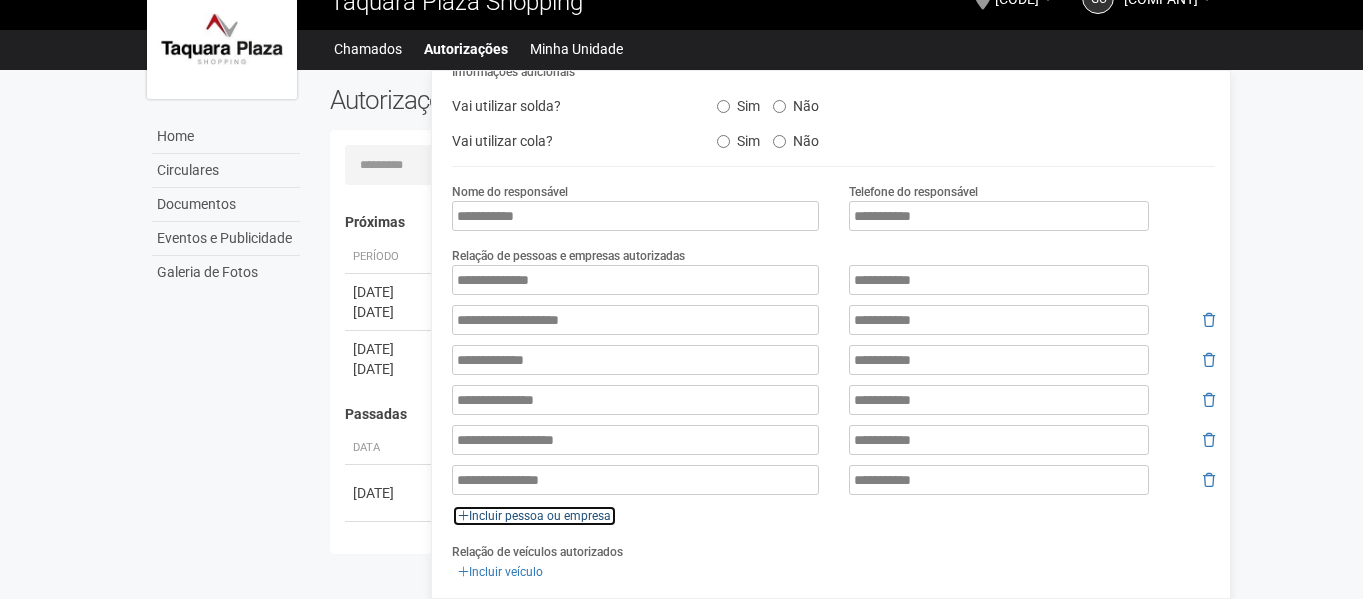 click on "Incluir pessoa ou empresa" at bounding box center [534, 516] 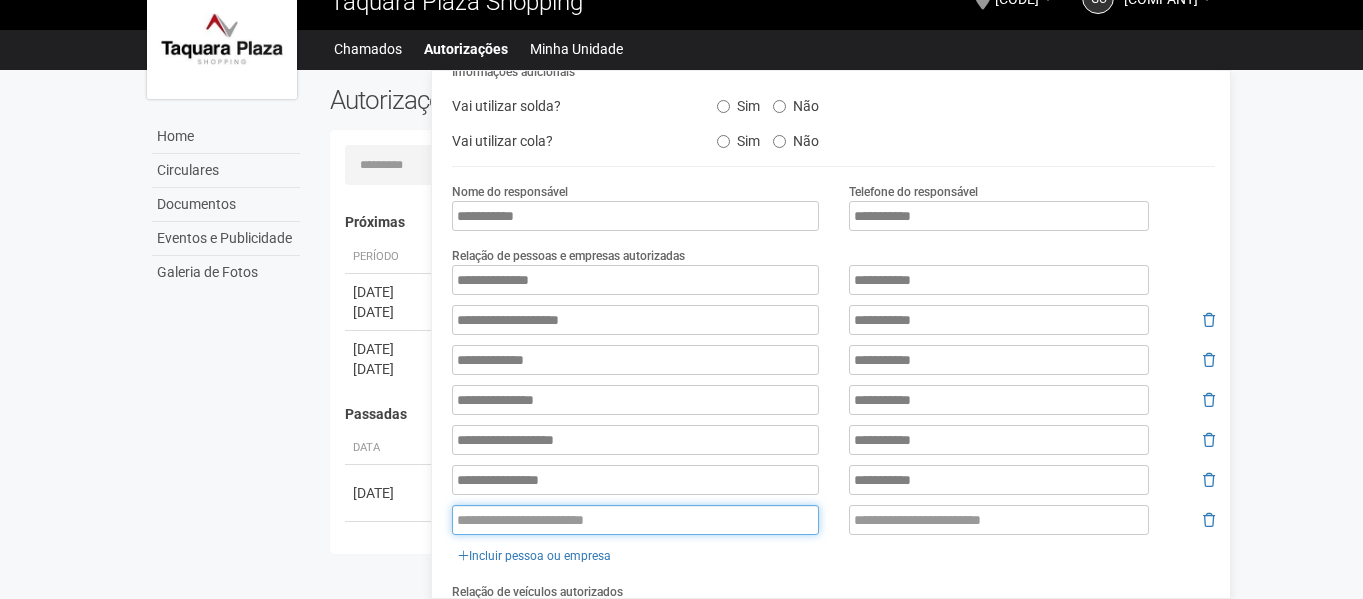 click at bounding box center (635, 520) 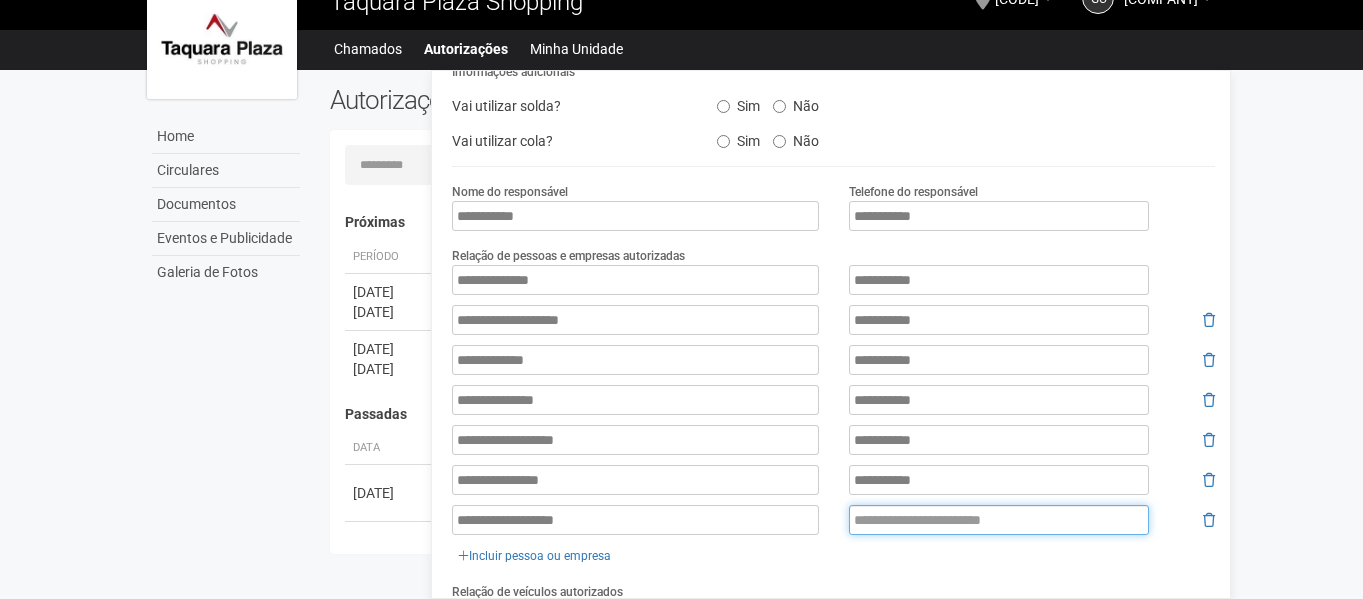 click at bounding box center [999, 520] 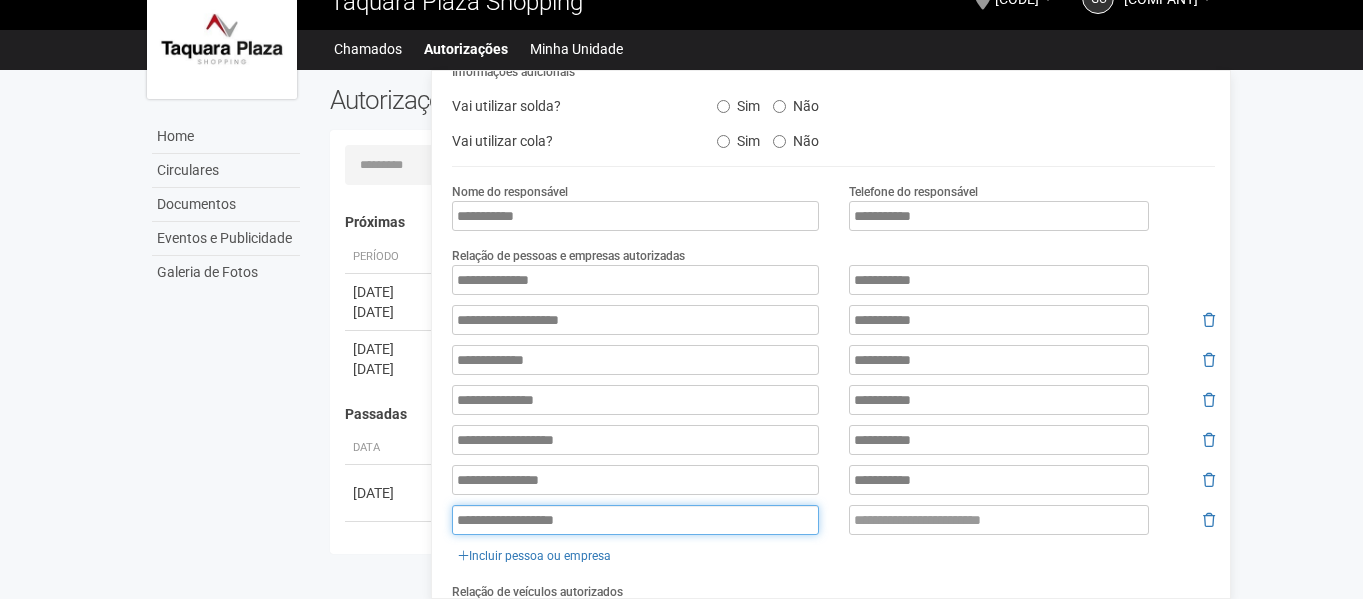 click on "**********" at bounding box center (635, 280) 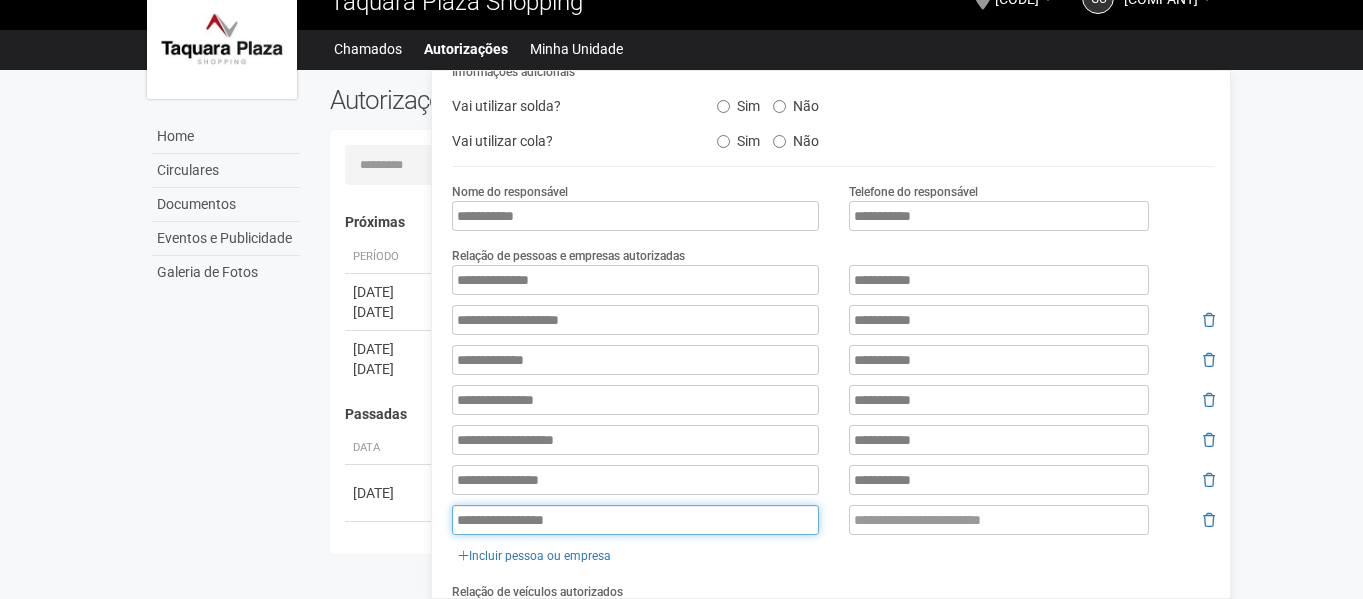 type on "**********" 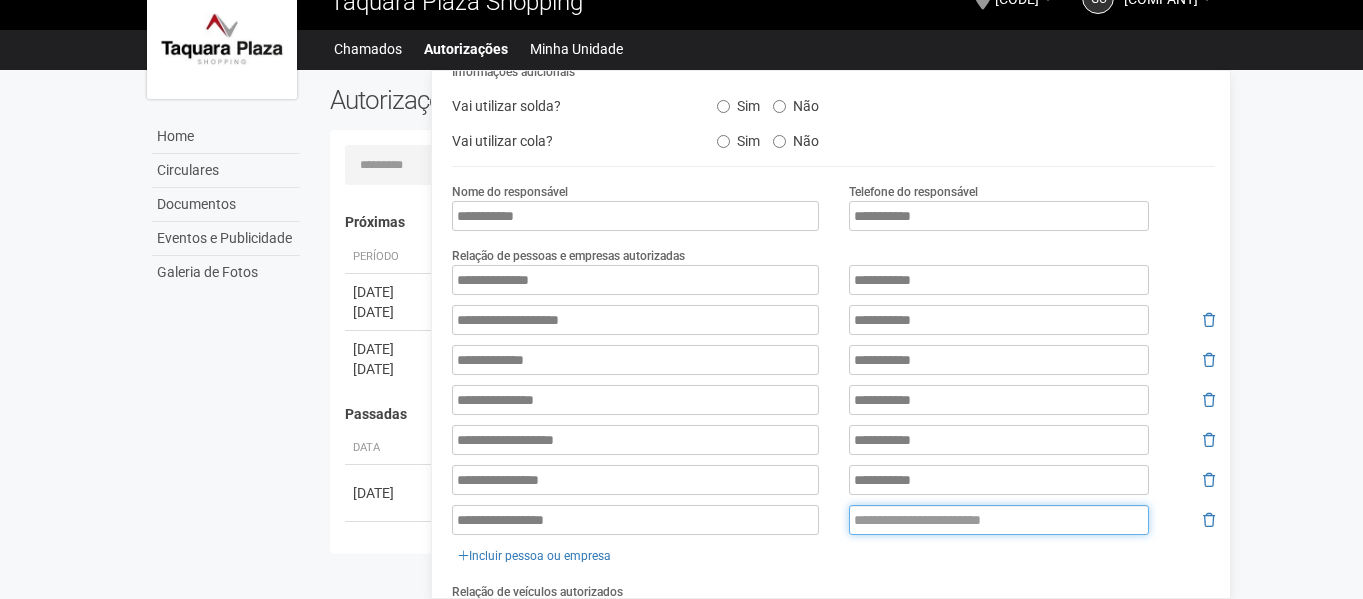 click at bounding box center [999, 520] 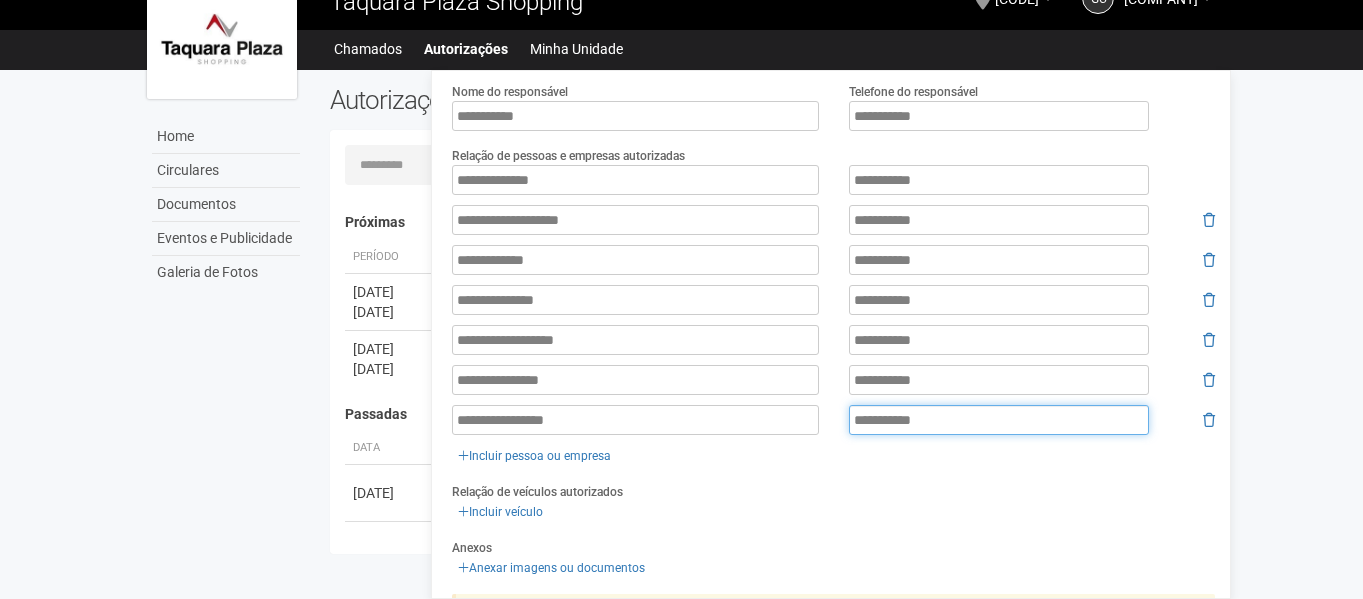scroll, scrollTop: 500, scrollLeft: 0, axis: vertical 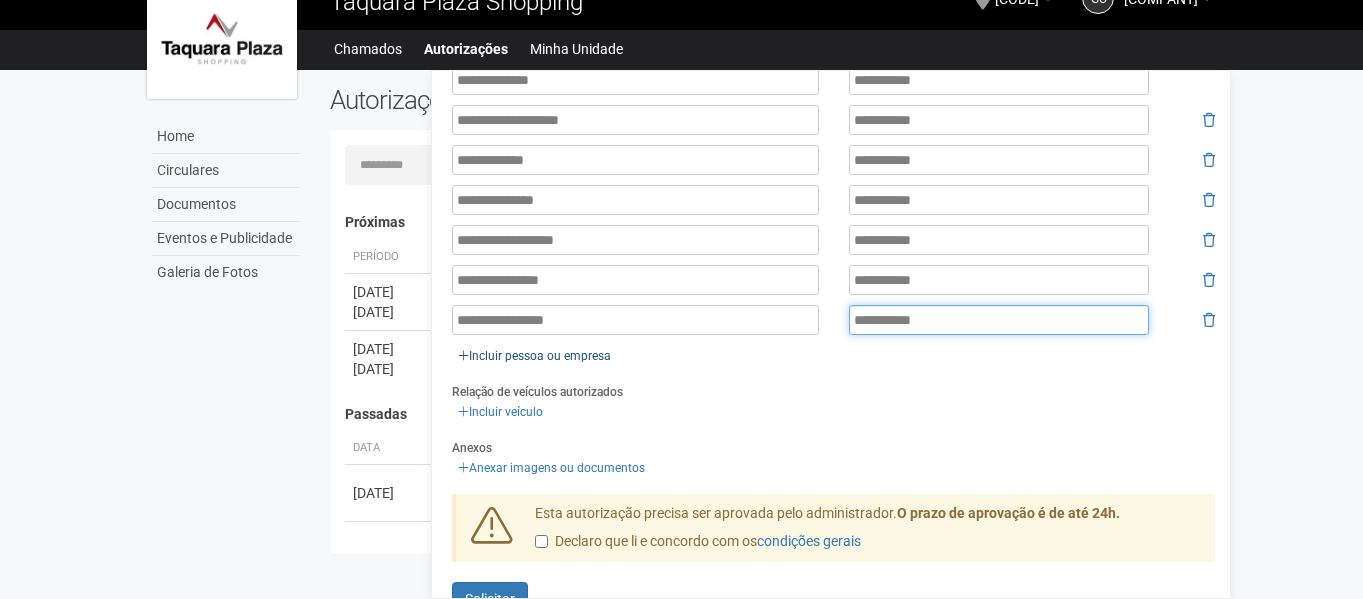 type on "**********" 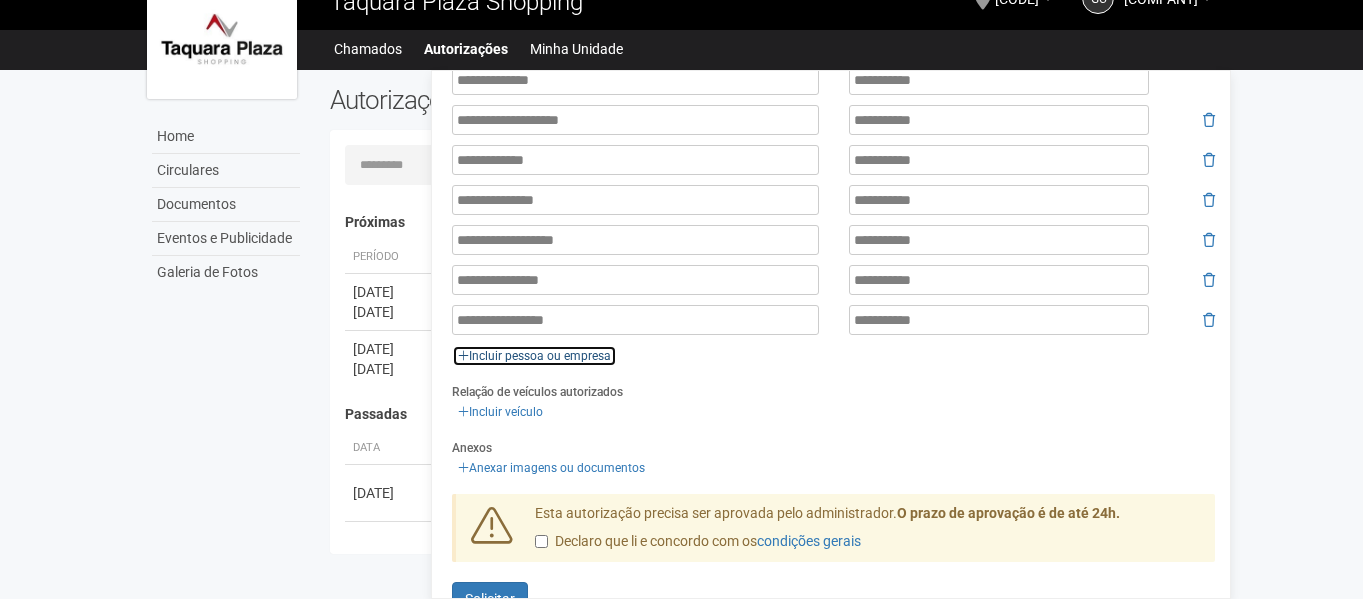 click on "Incluir pessoa ou empresa" at bounding box center (534, 356) 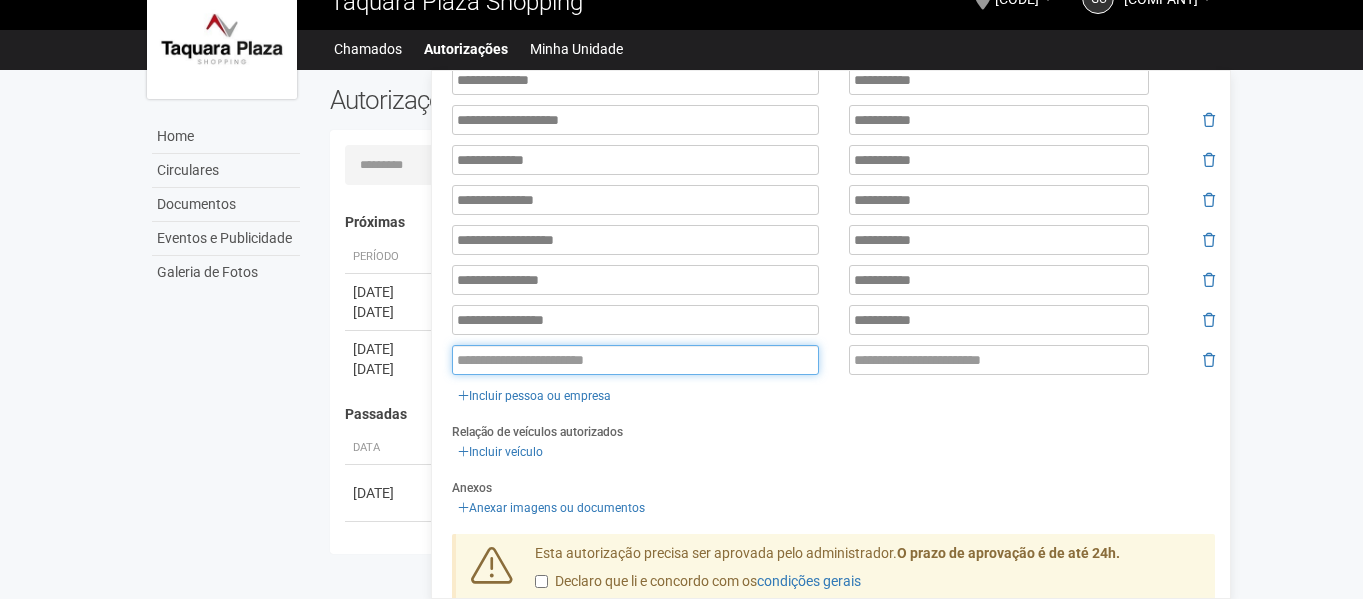 click at bounding box center (635, 360) 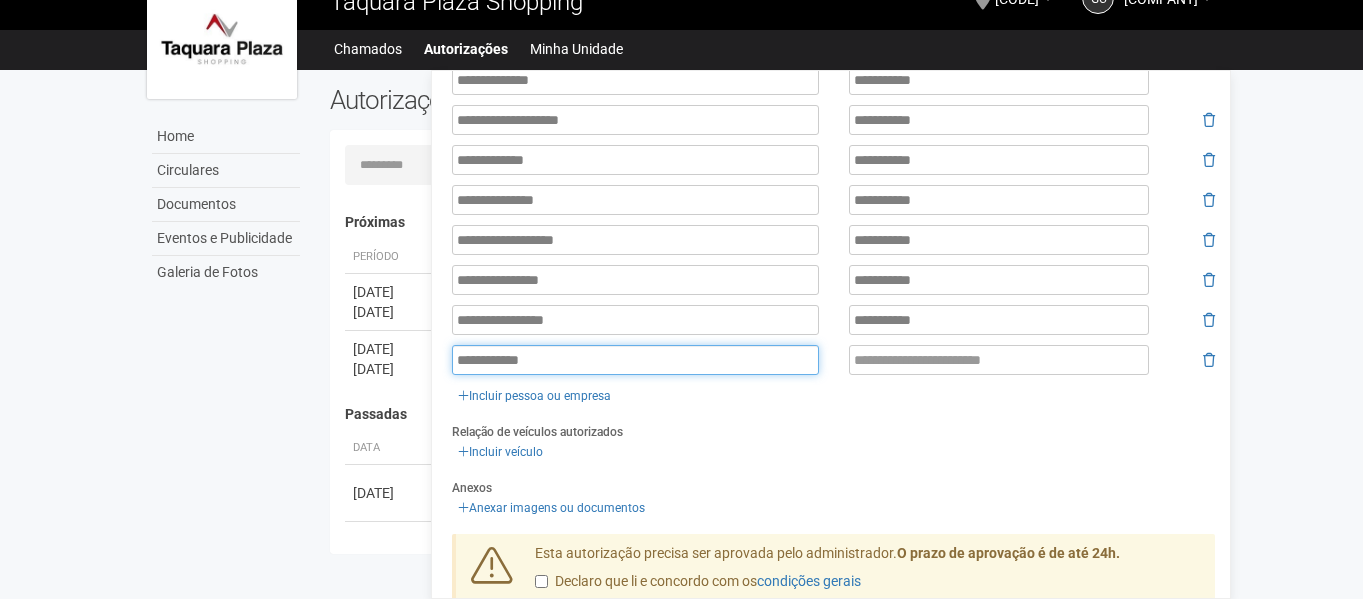 type on "**********" 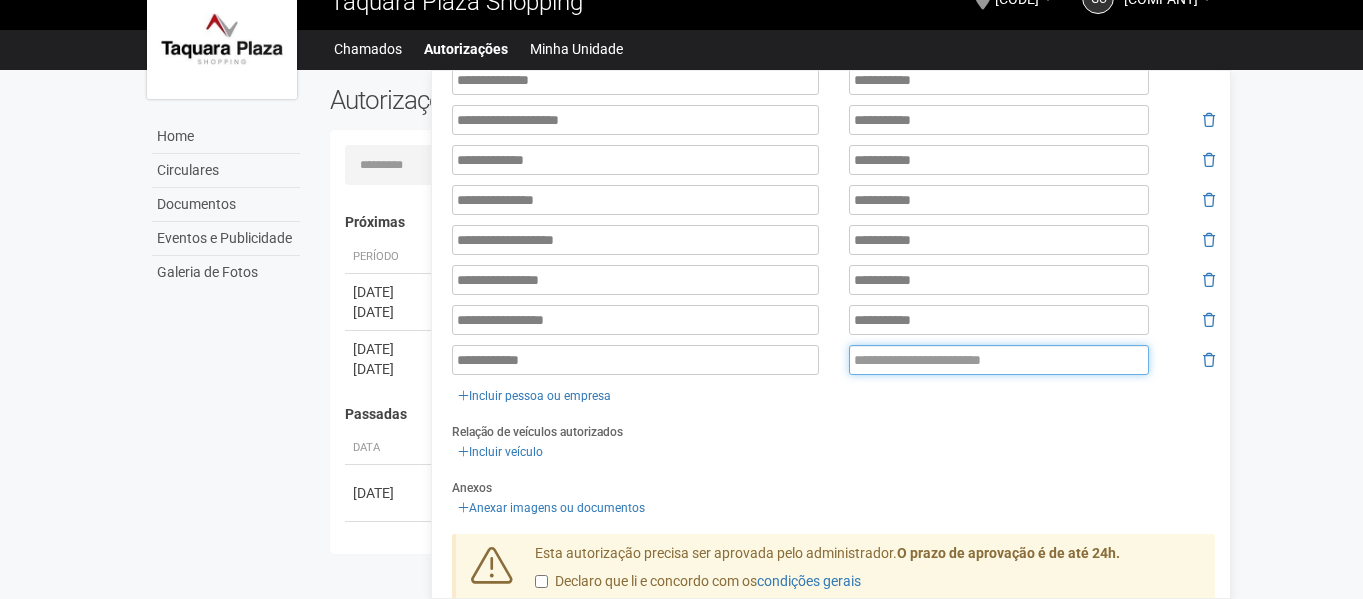 click at bounding box center (999, 360) 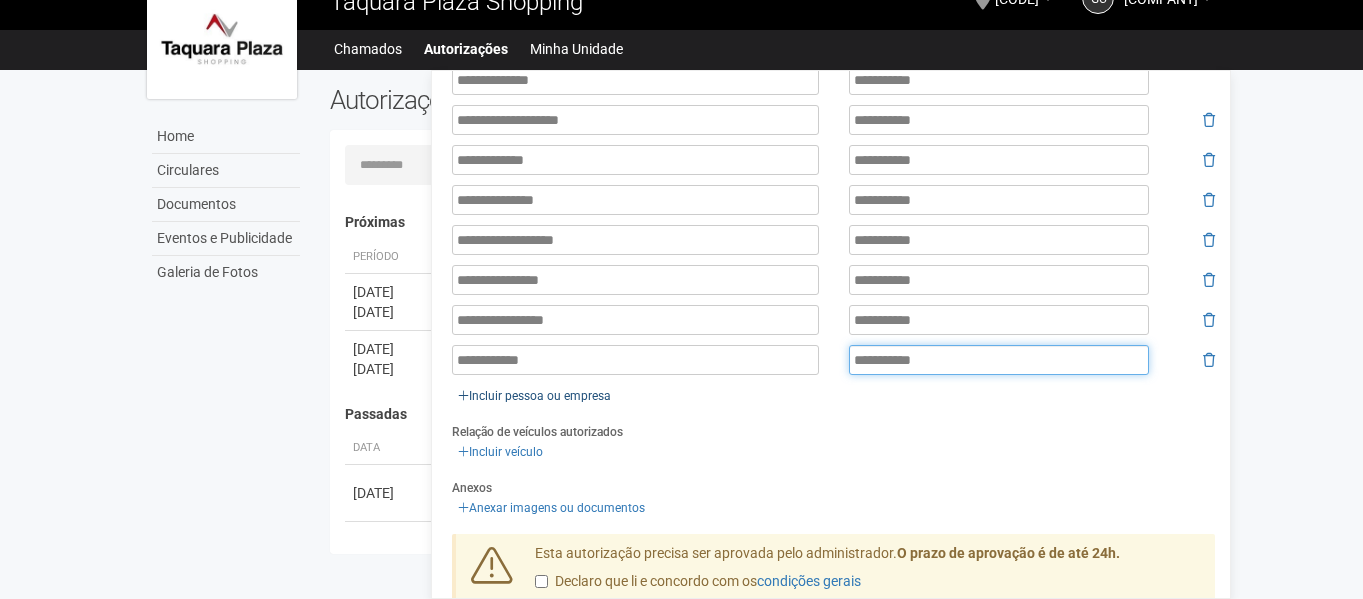 type on "**********" 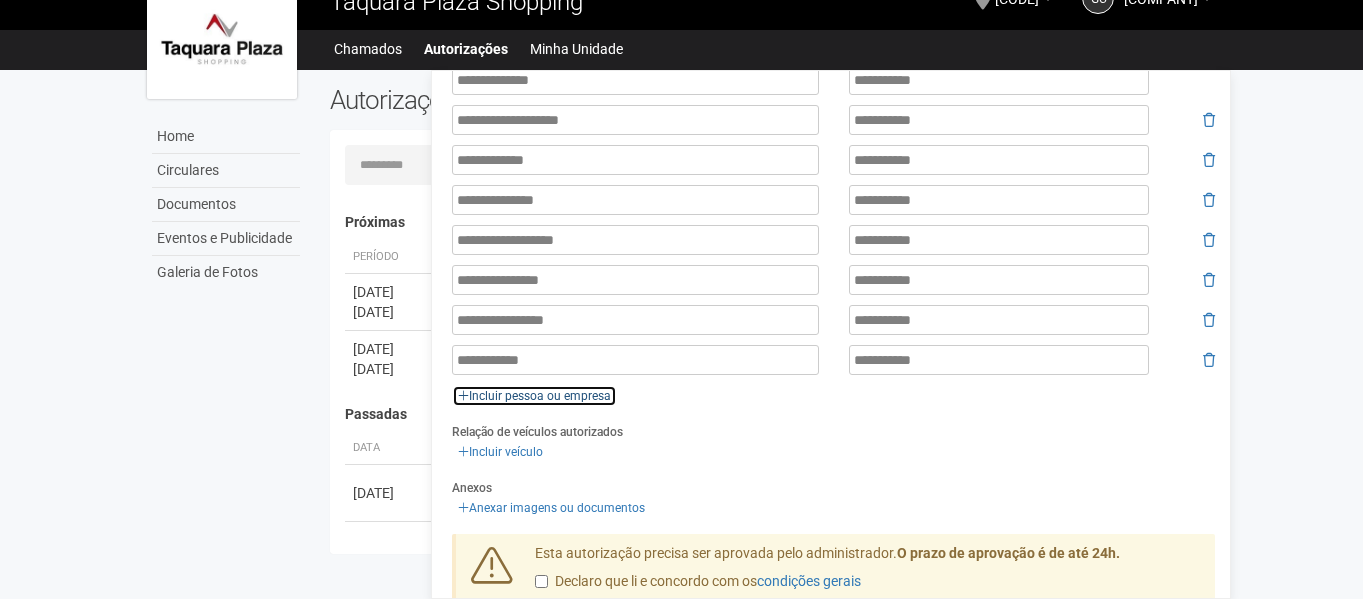click on "Incluir pessoa ou empresa" at bounding box center [534, 396] 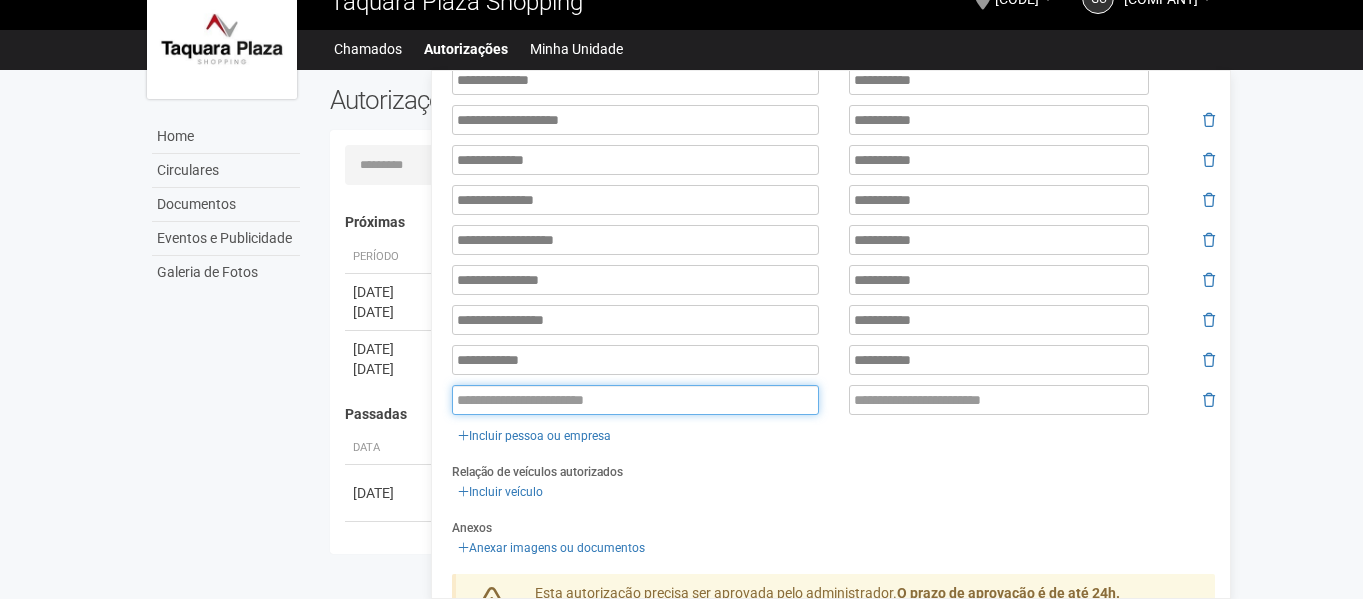 click at bounding box center (635, 400) 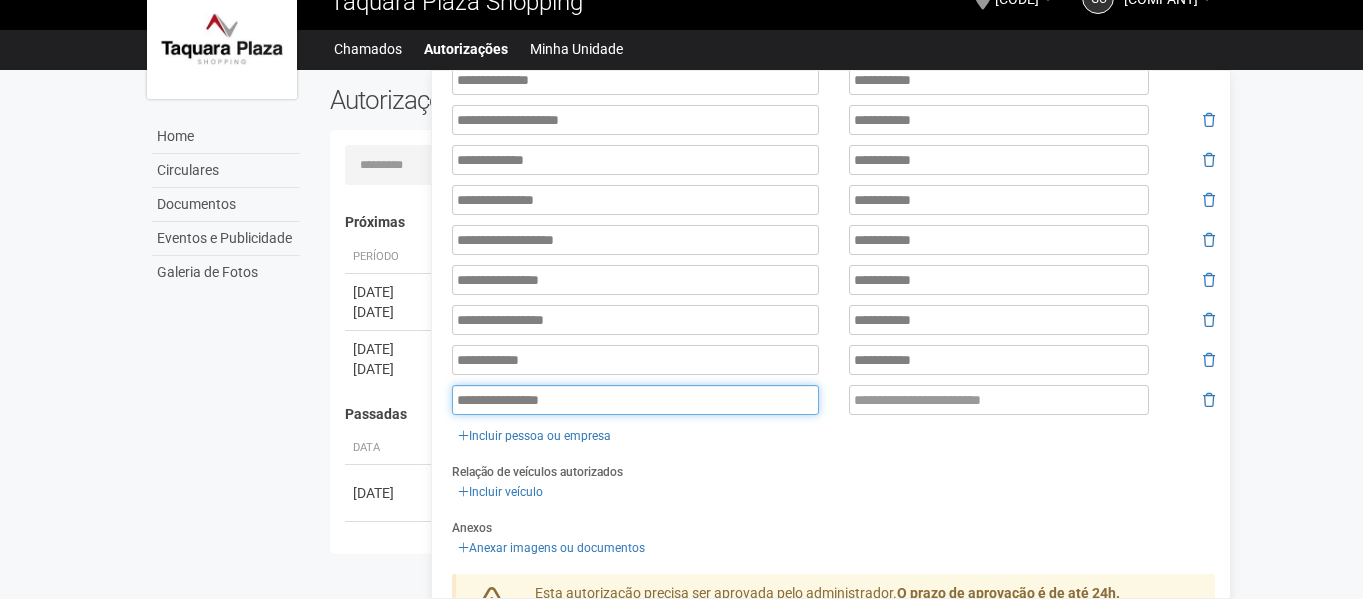 type on "**********" 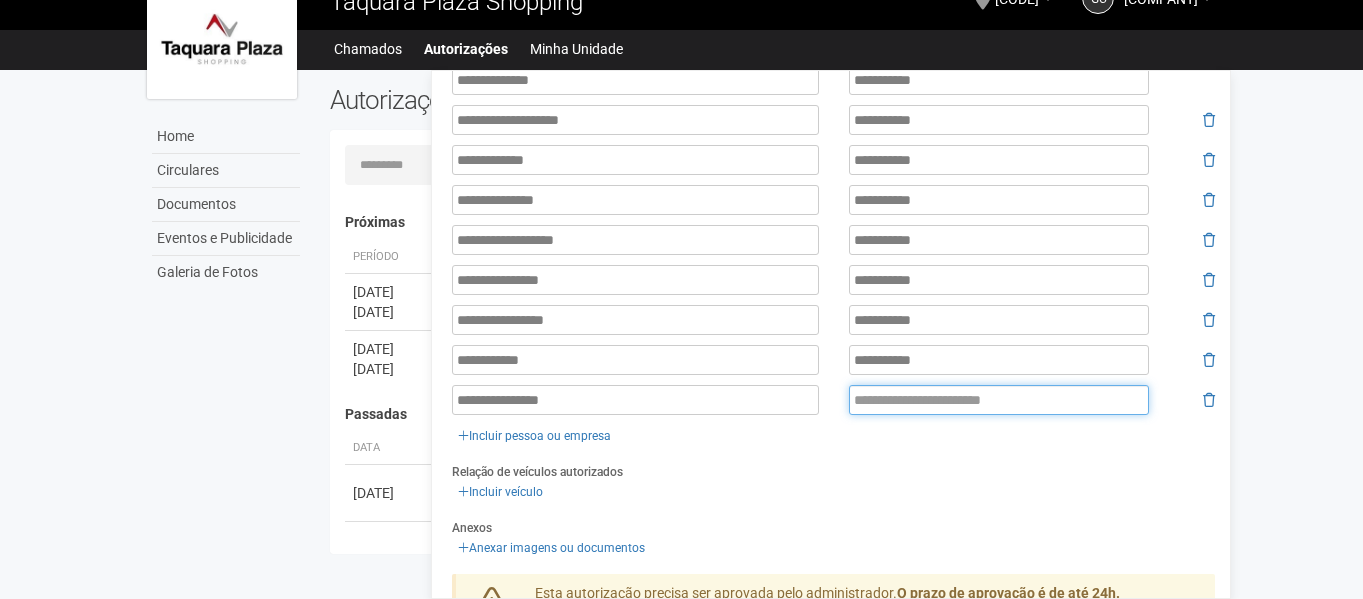 click at bounding box center (999, 400) 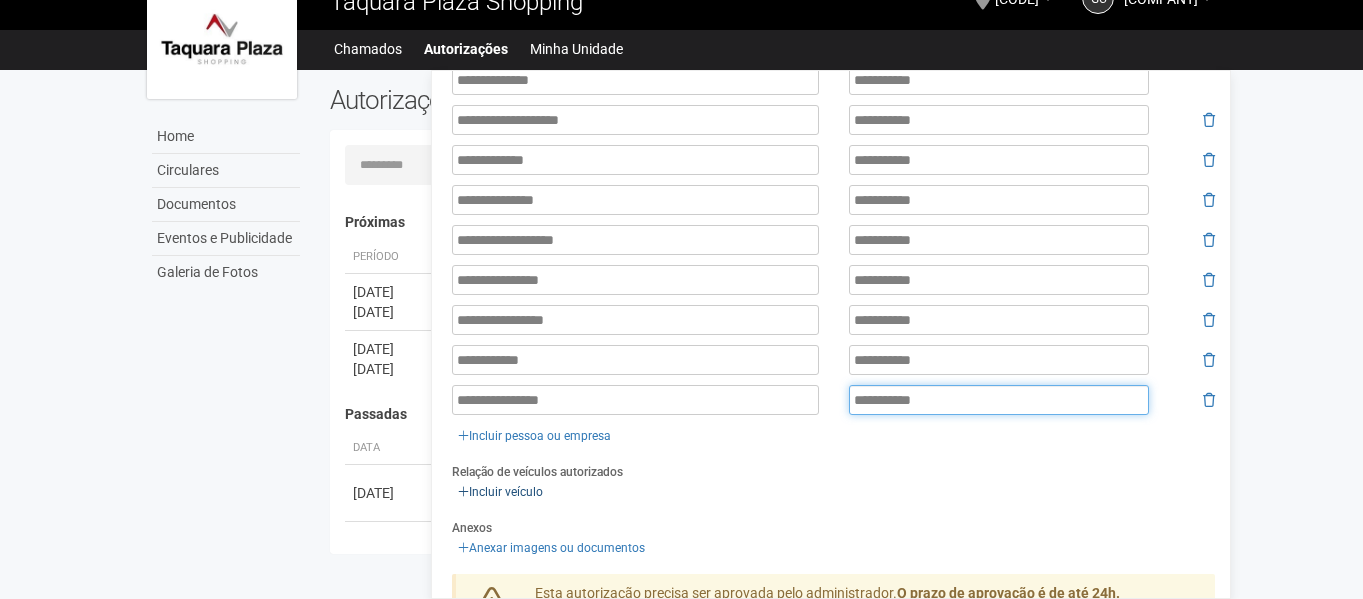 type on "**********" 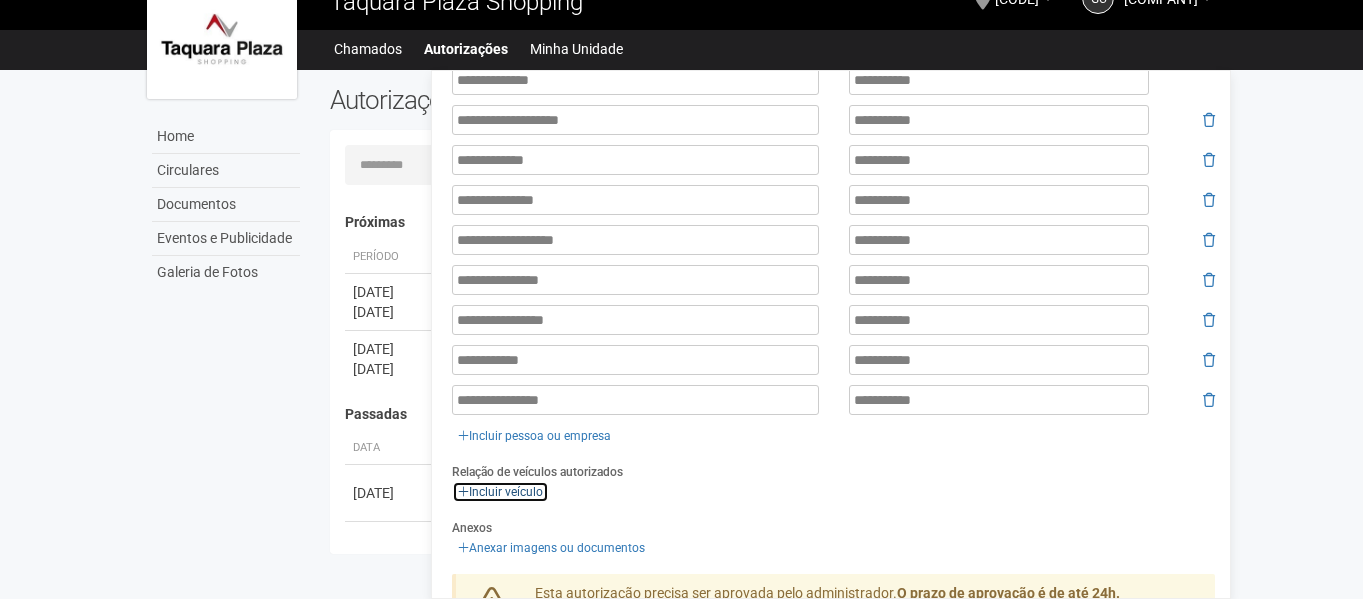 click on "Incluir veículo" at bounding box center (500, 492) 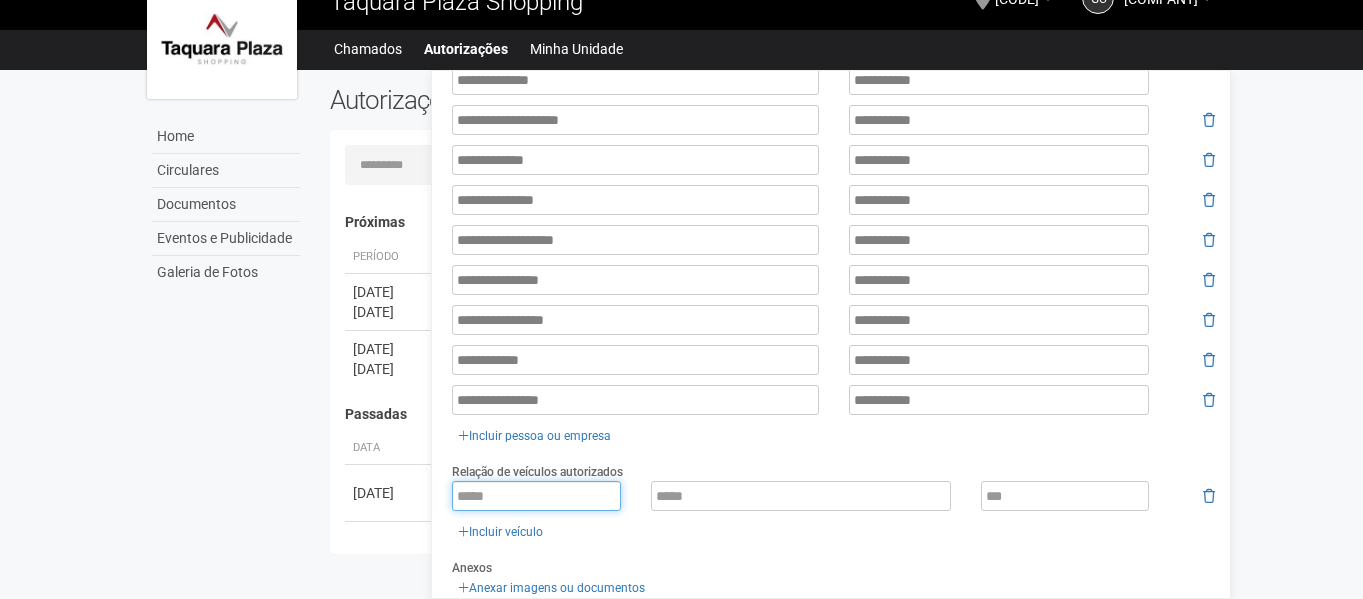 click at bounding box center (536, 496) 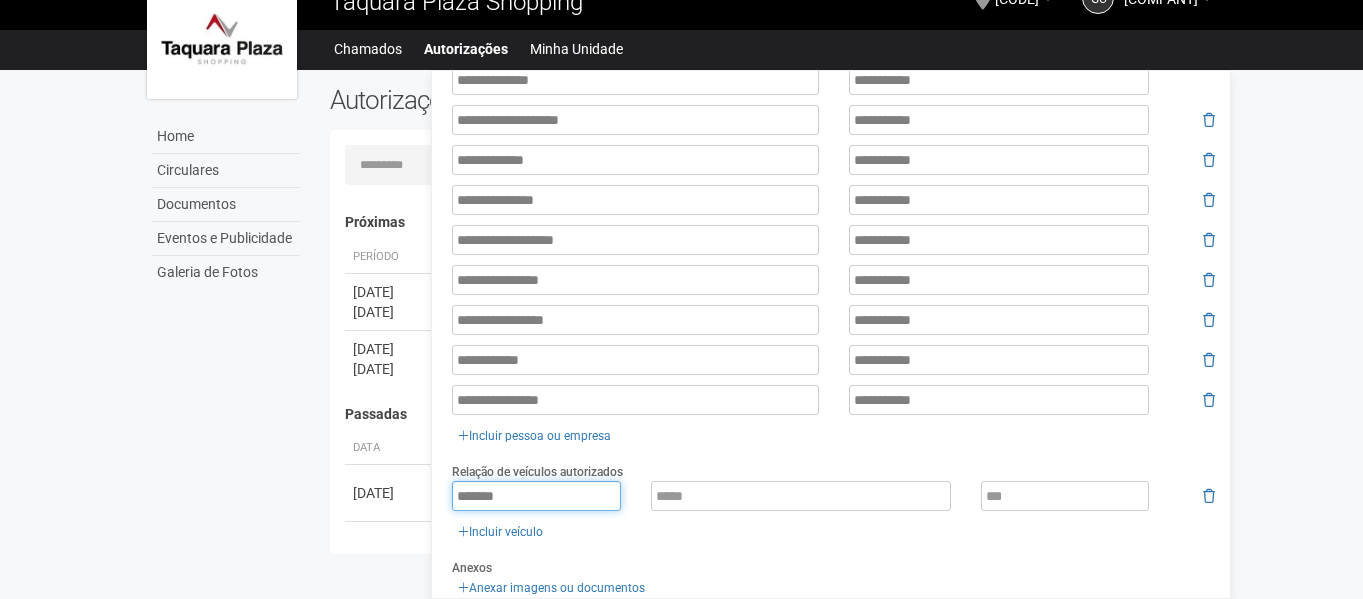 type on "*******" 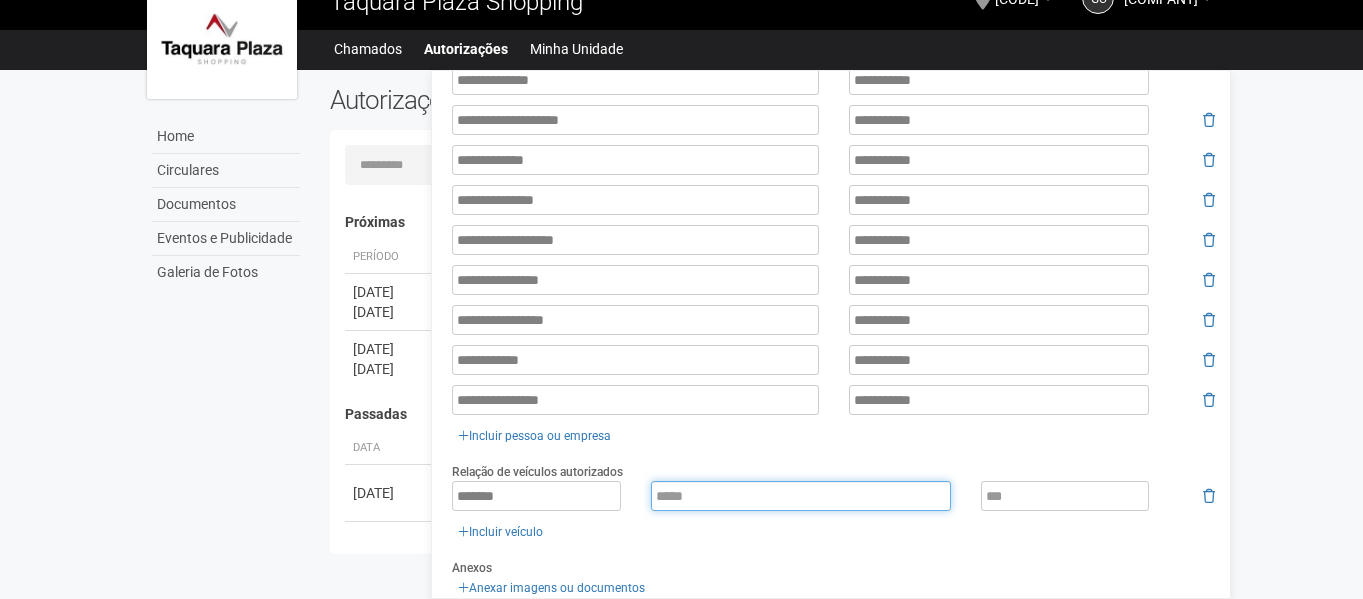 click at bounding box center (801, 496) 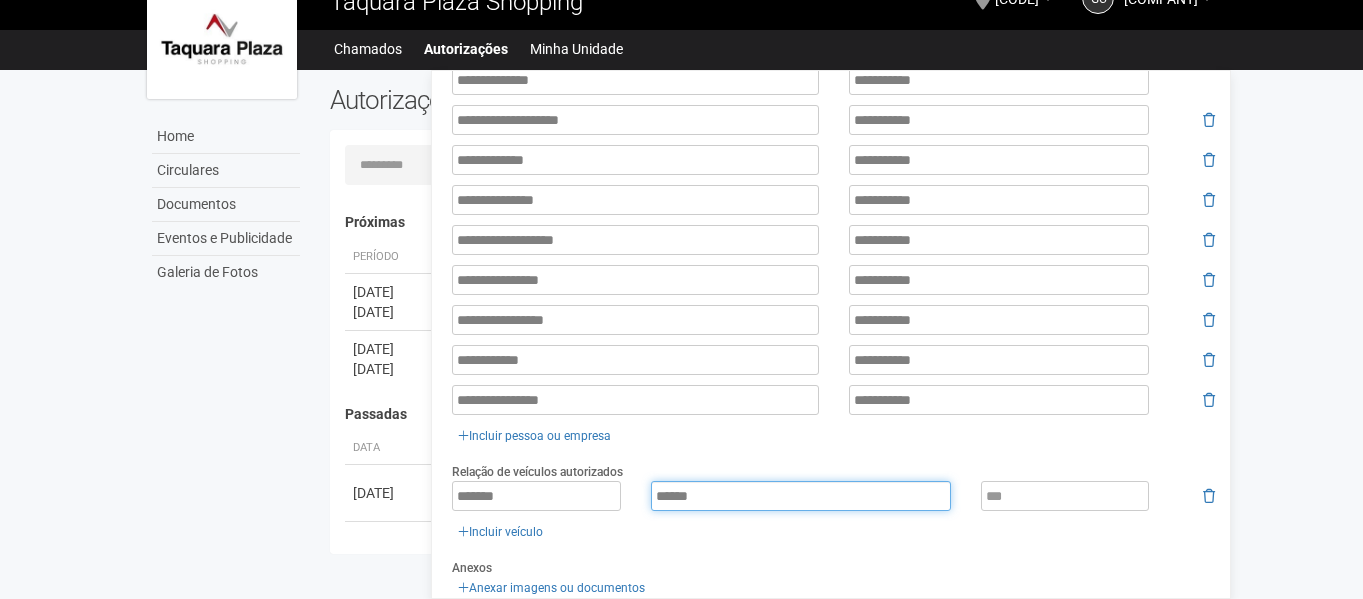 type on "******" 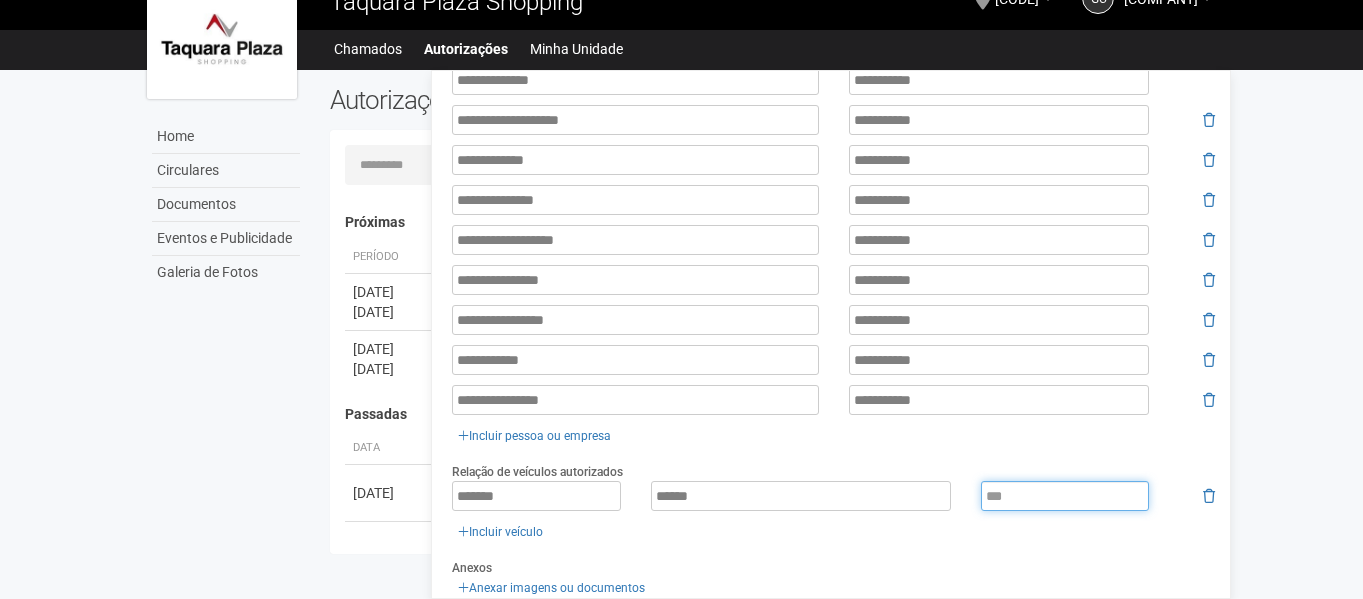 click at bounding box center [1065, 496] 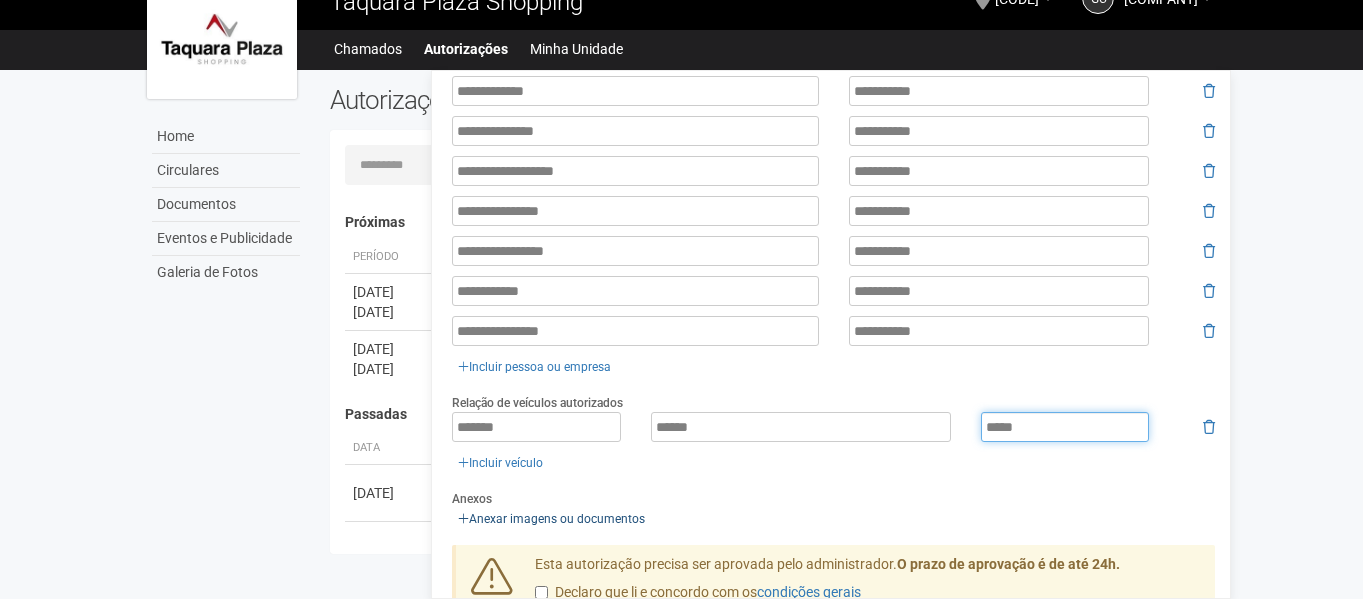 scroll, scrollTop: 600, scrollLeft: 0, axis: vertical 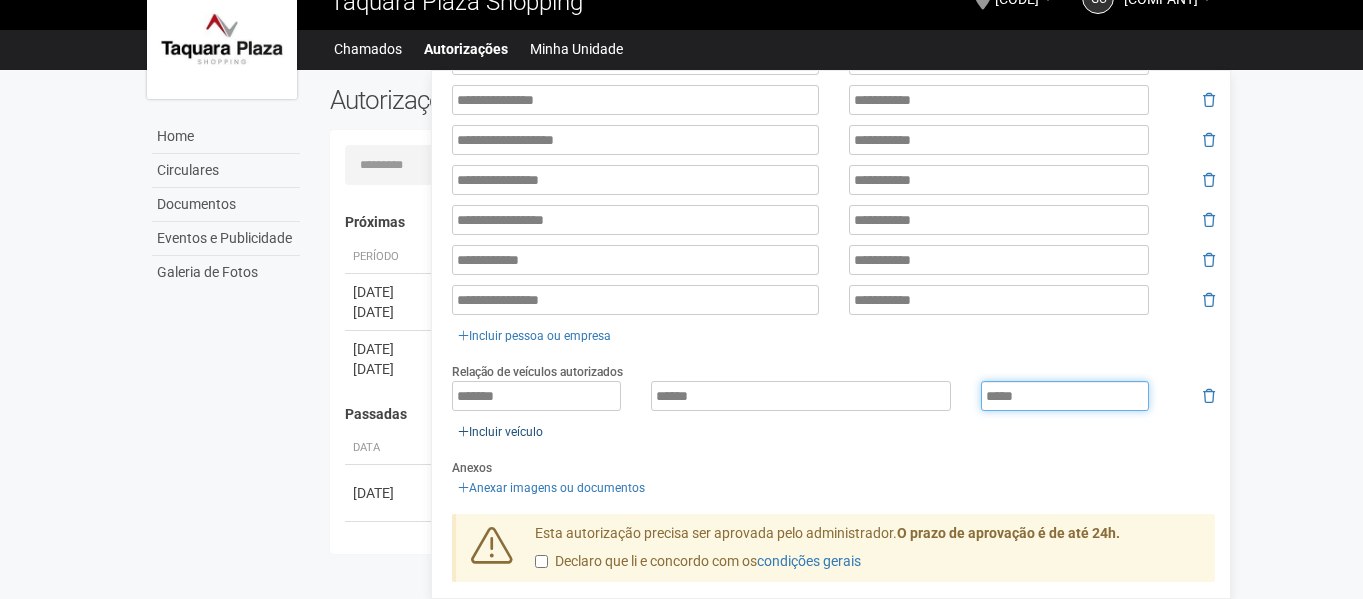 type on "*****" 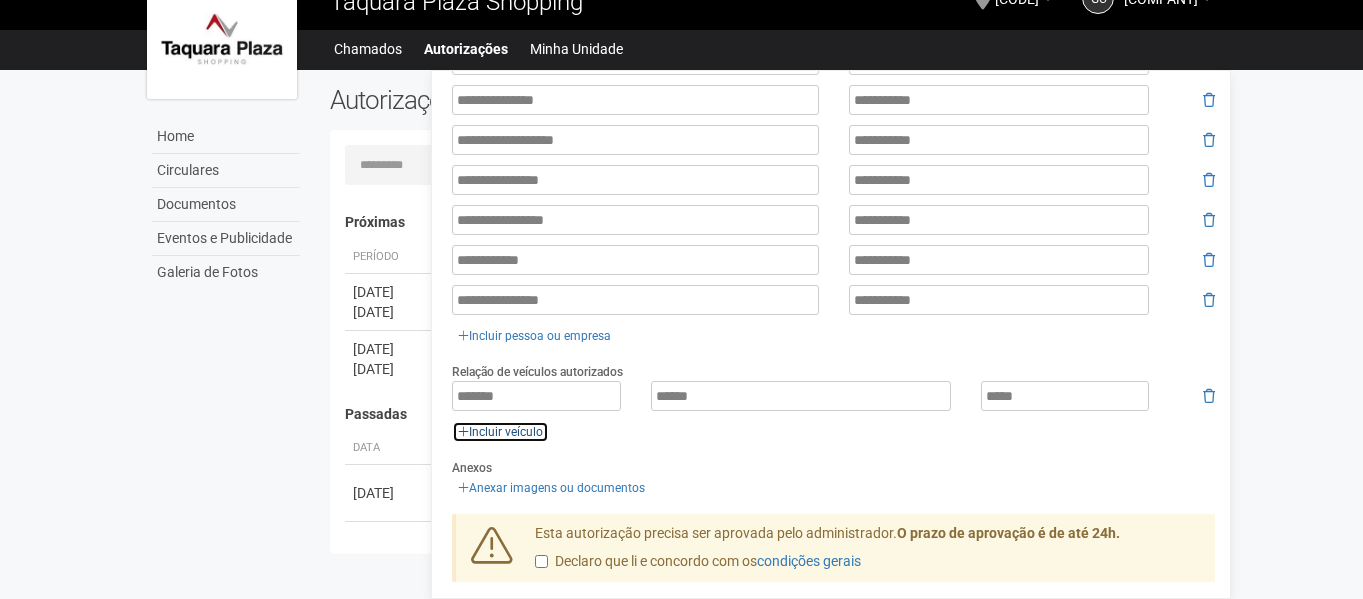 click on "Incluir veículo" at bounding box center [500, 432] 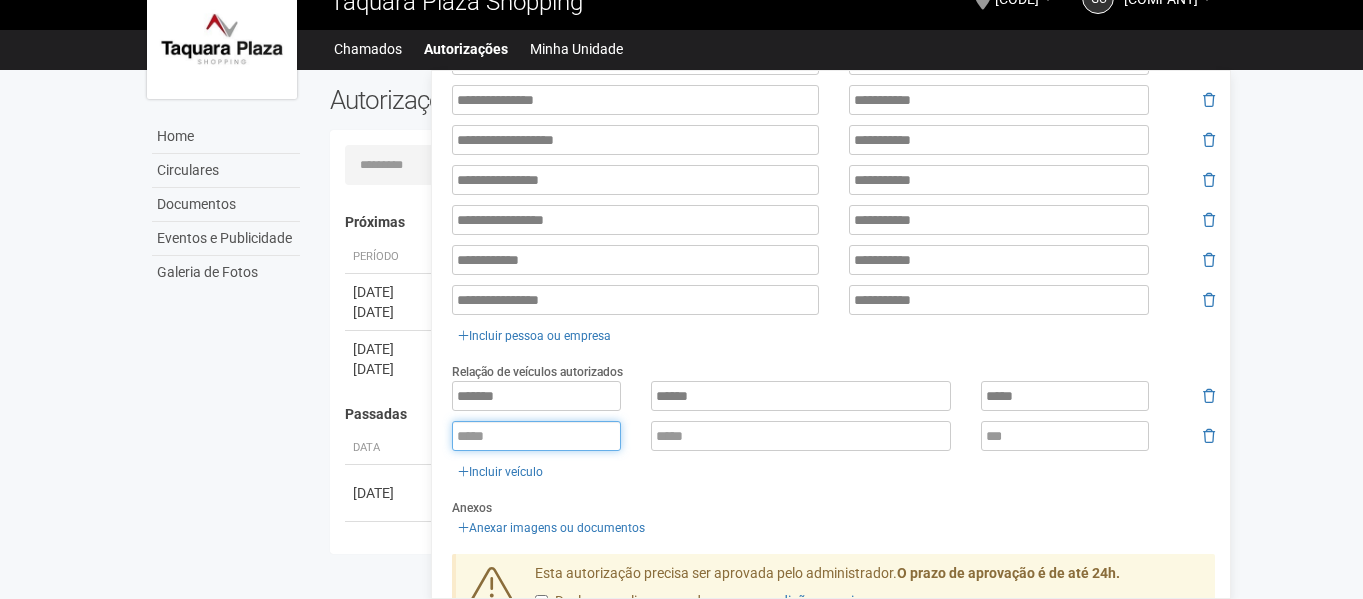 click at bounding box center (536, 436) 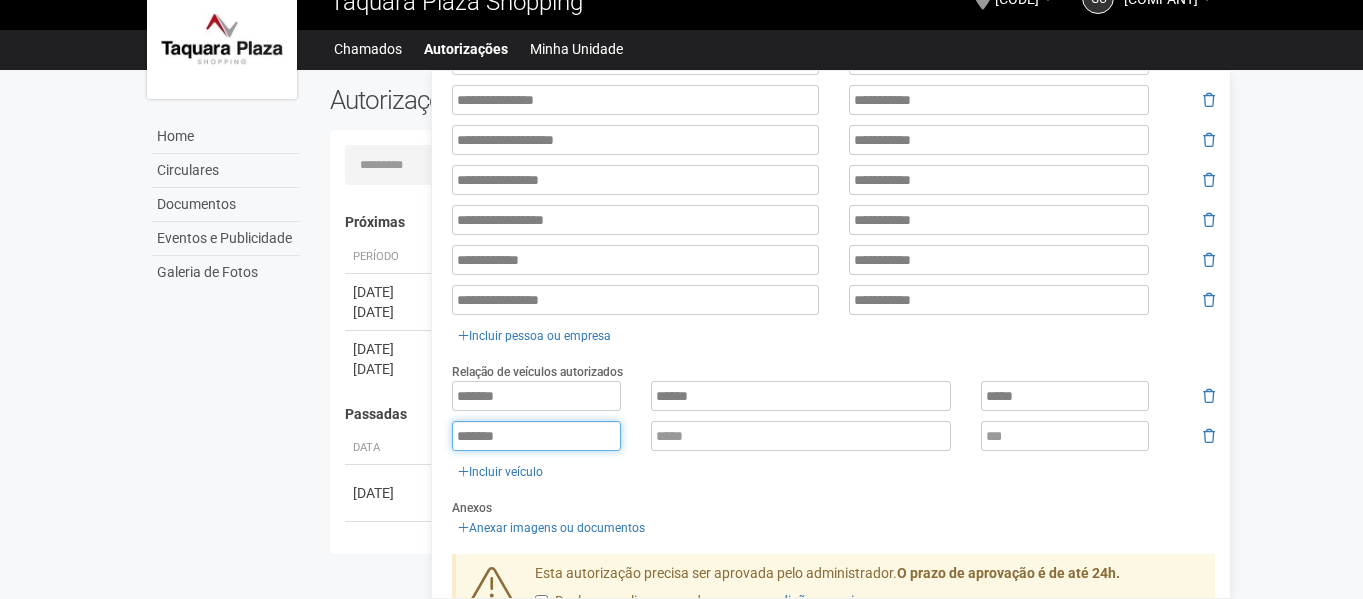 type on "*******" 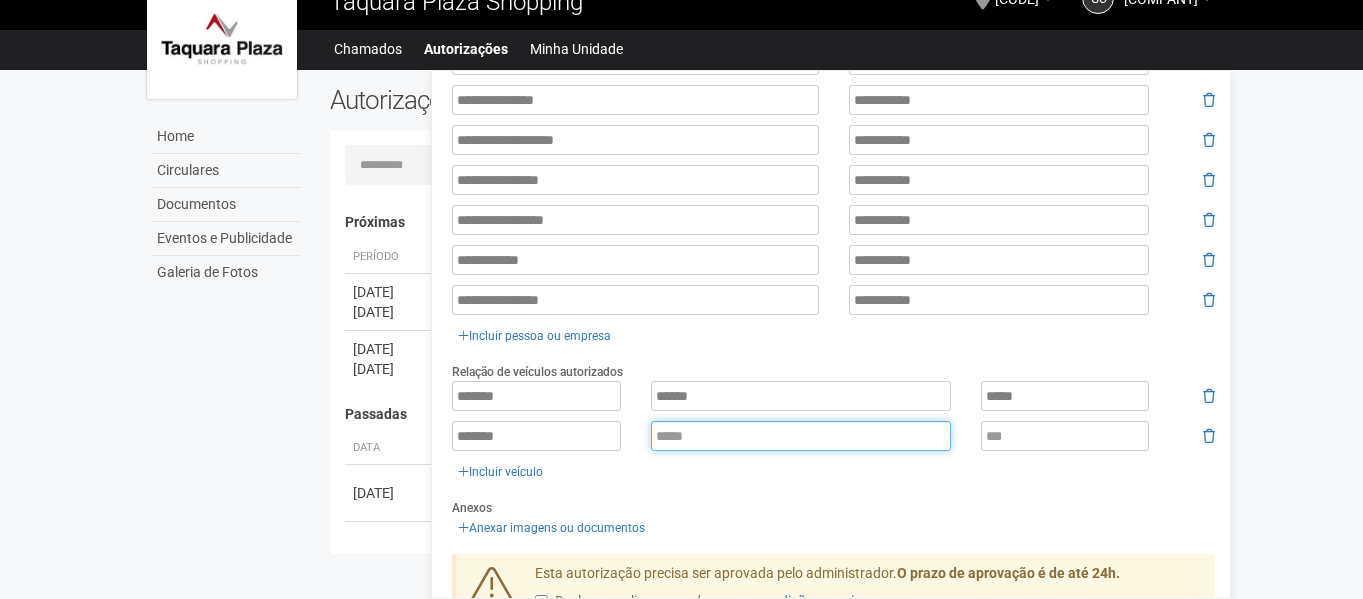 click at bounding box center (801, 436) 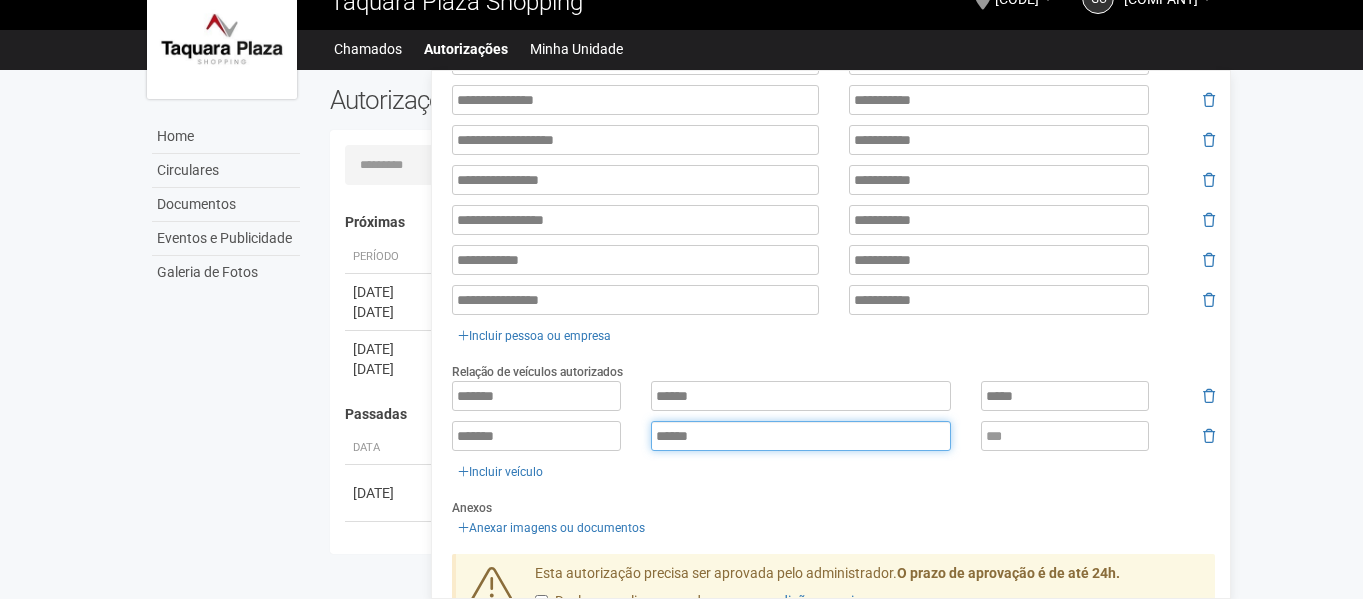 type on "******" 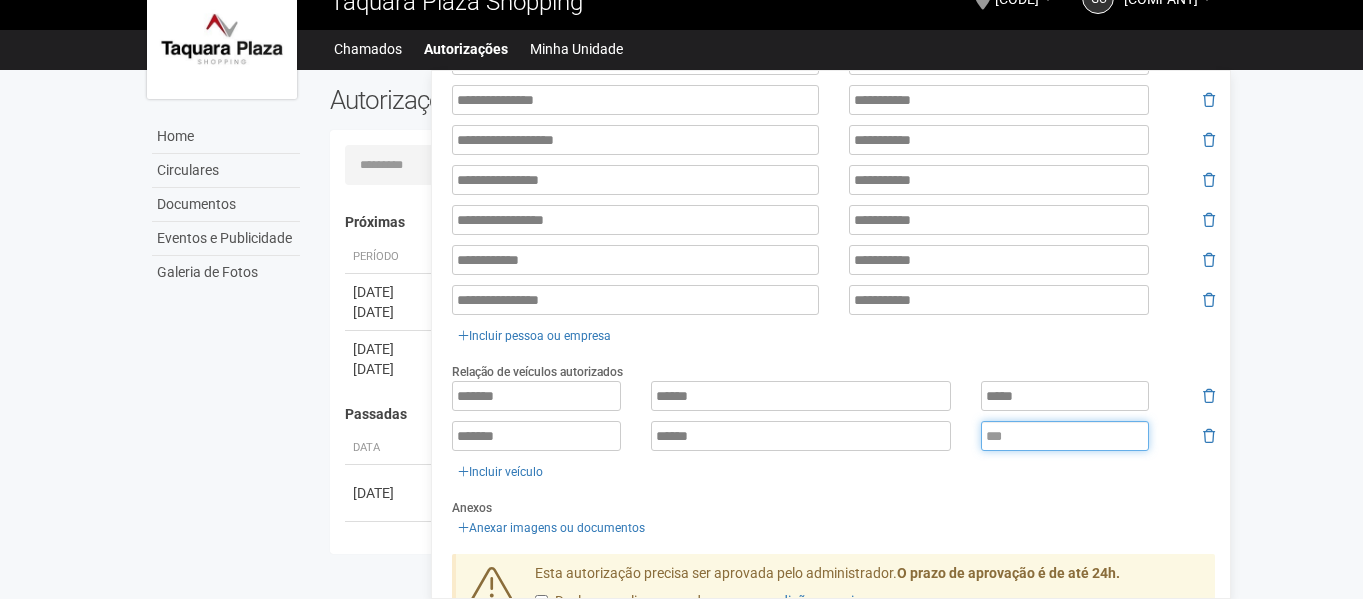 click at bounding box center [1065, 436] 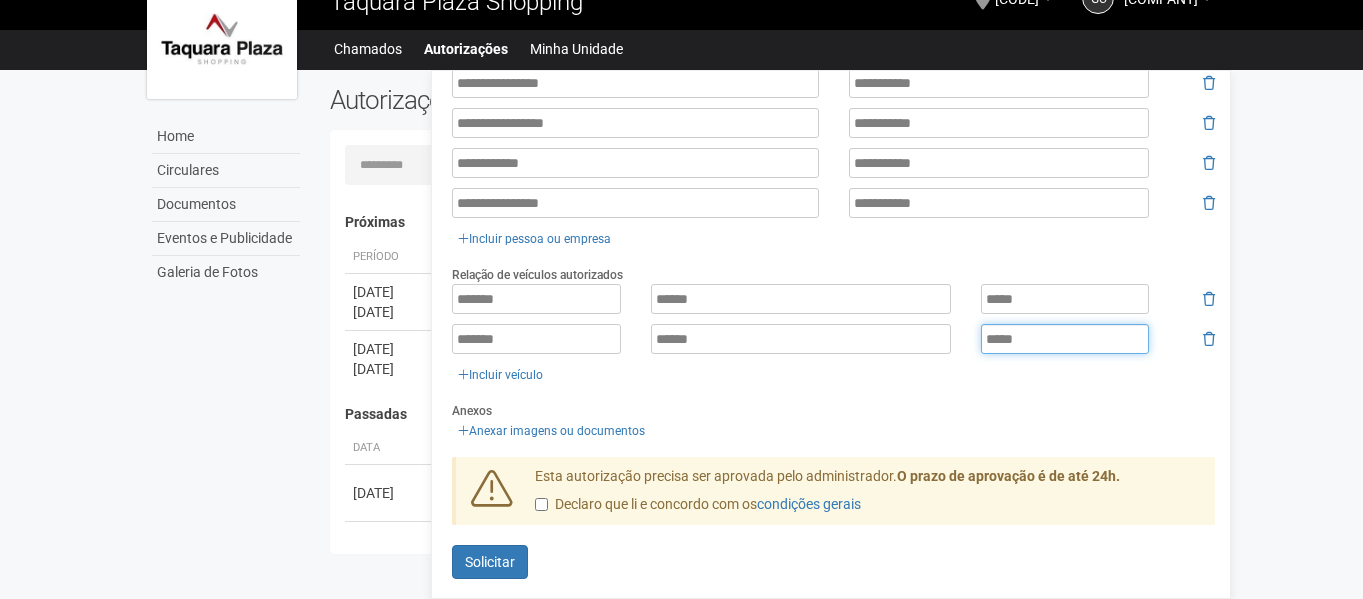 scroll, scrollTop: 703, scrollLeft: 0, axis: vertical 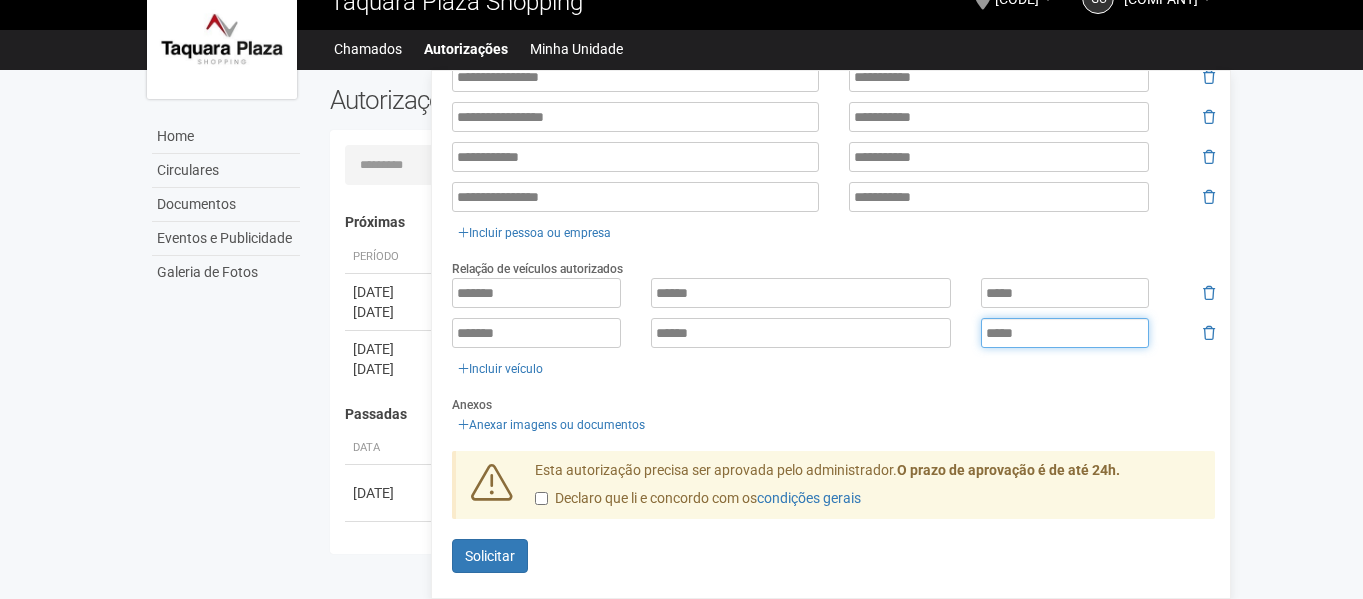 type on "*****" 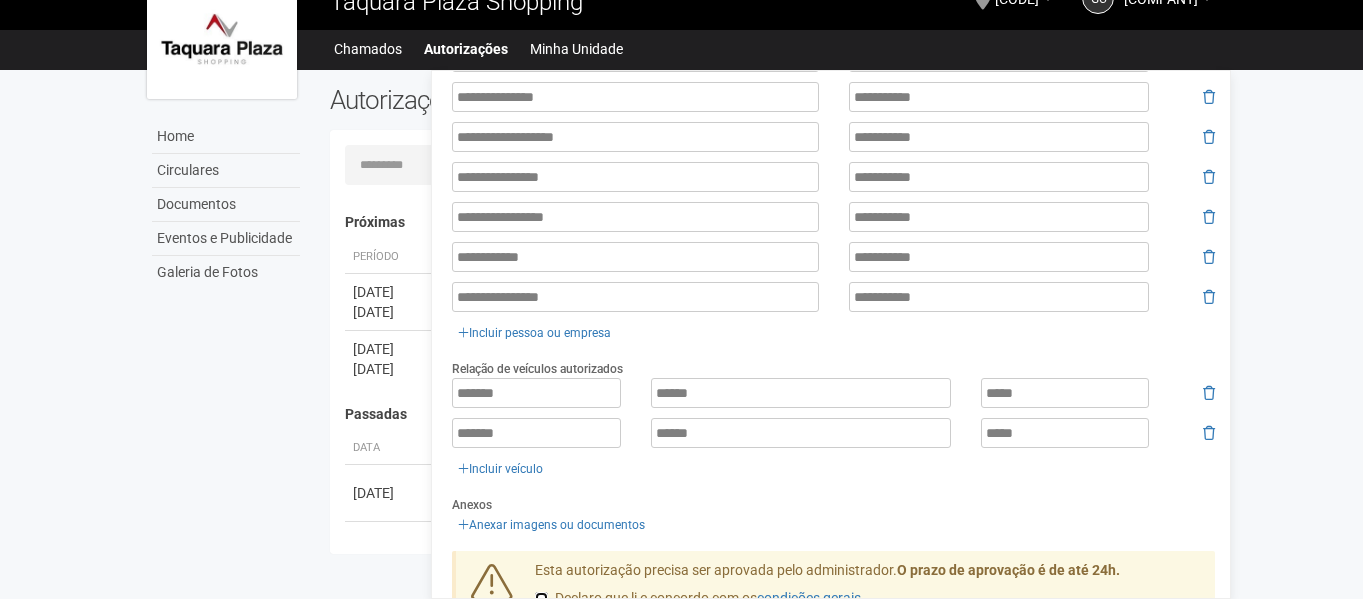 scroll, scrollTop: 703, scrollLeft: 0, axis: vertical 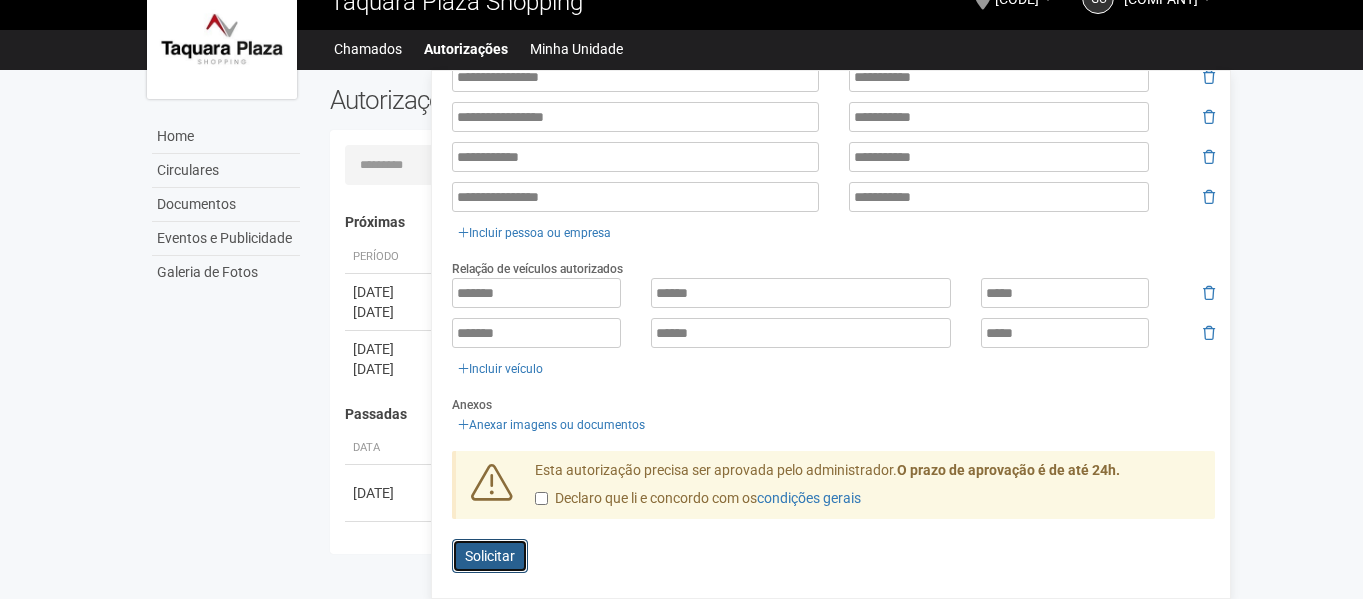 click on "Solicitar" at bounding box center [490, 556] 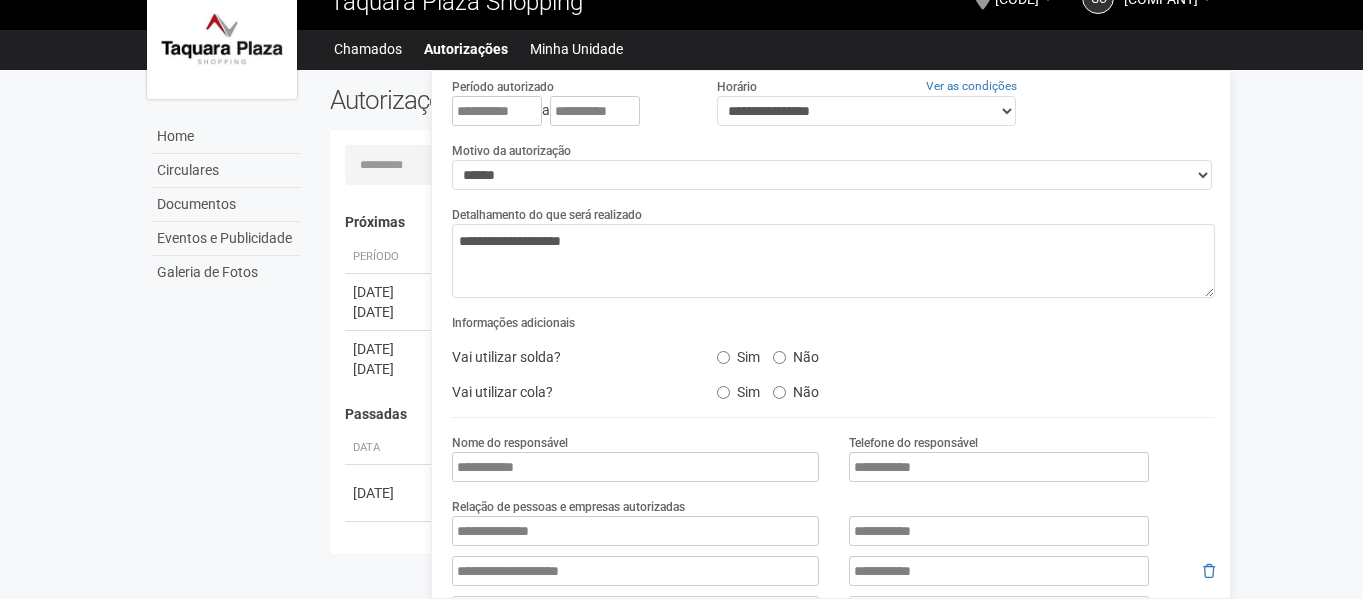 scroll, scrollTop: 0, scrollLeft: 0, axis: both 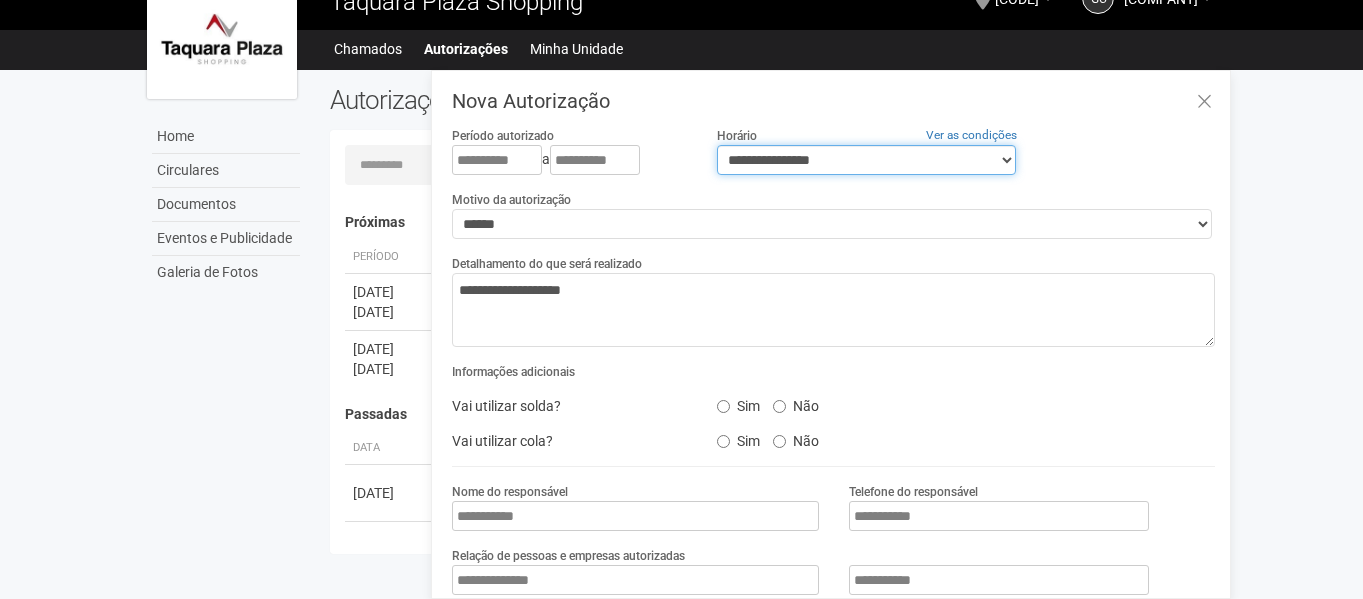 click on "**********" at bounding box center (866, 160) 